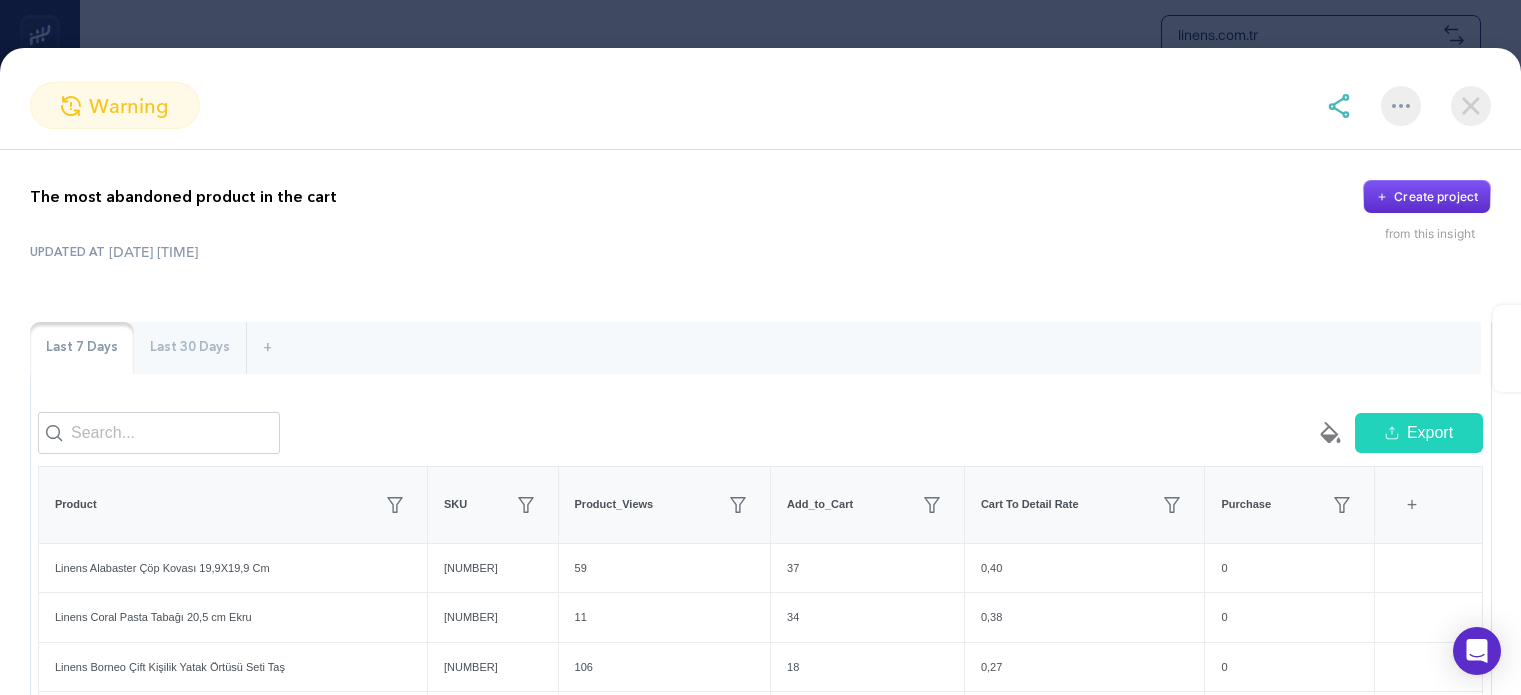 scroll, scrollTop: 1300, scrollLeft: 0, axis: vertical 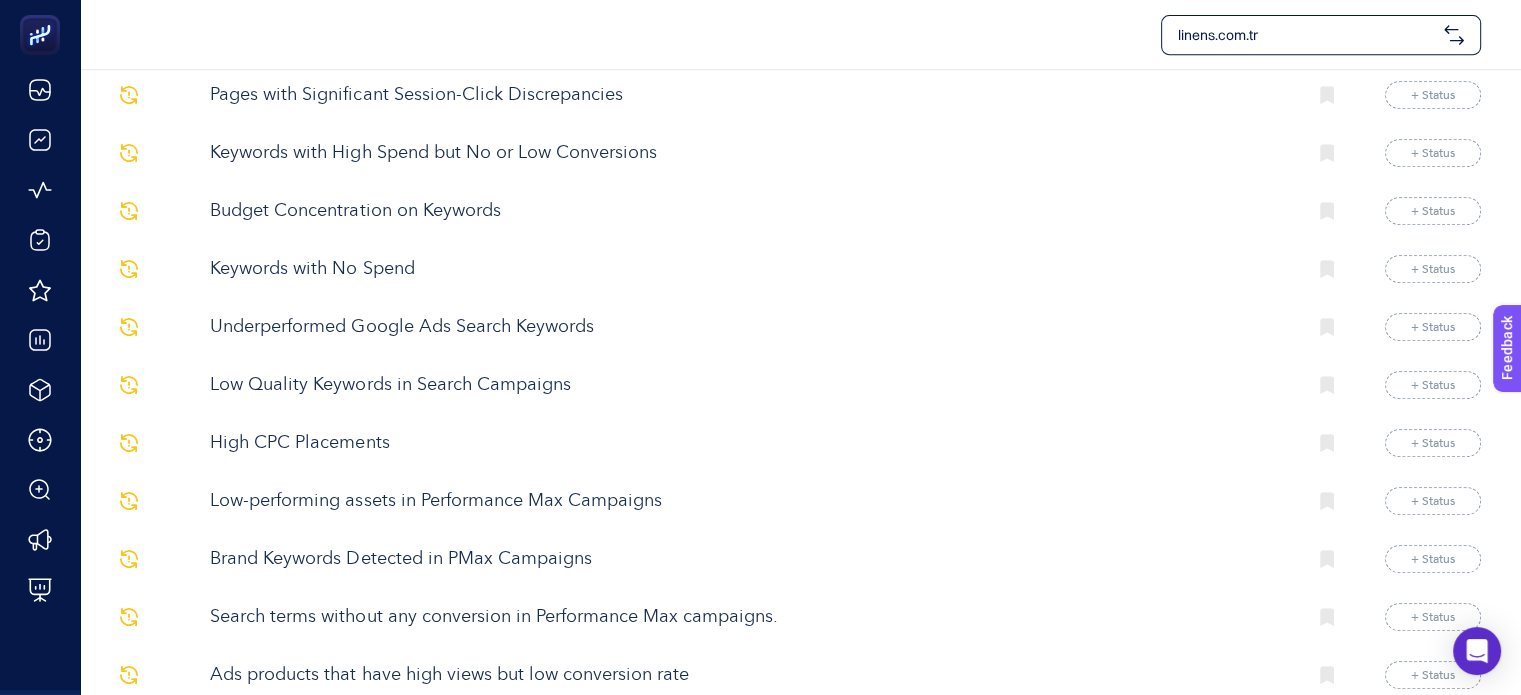 click on "Low-performing assets in Performance Max Campaigns" at bounding box center [750, 501] 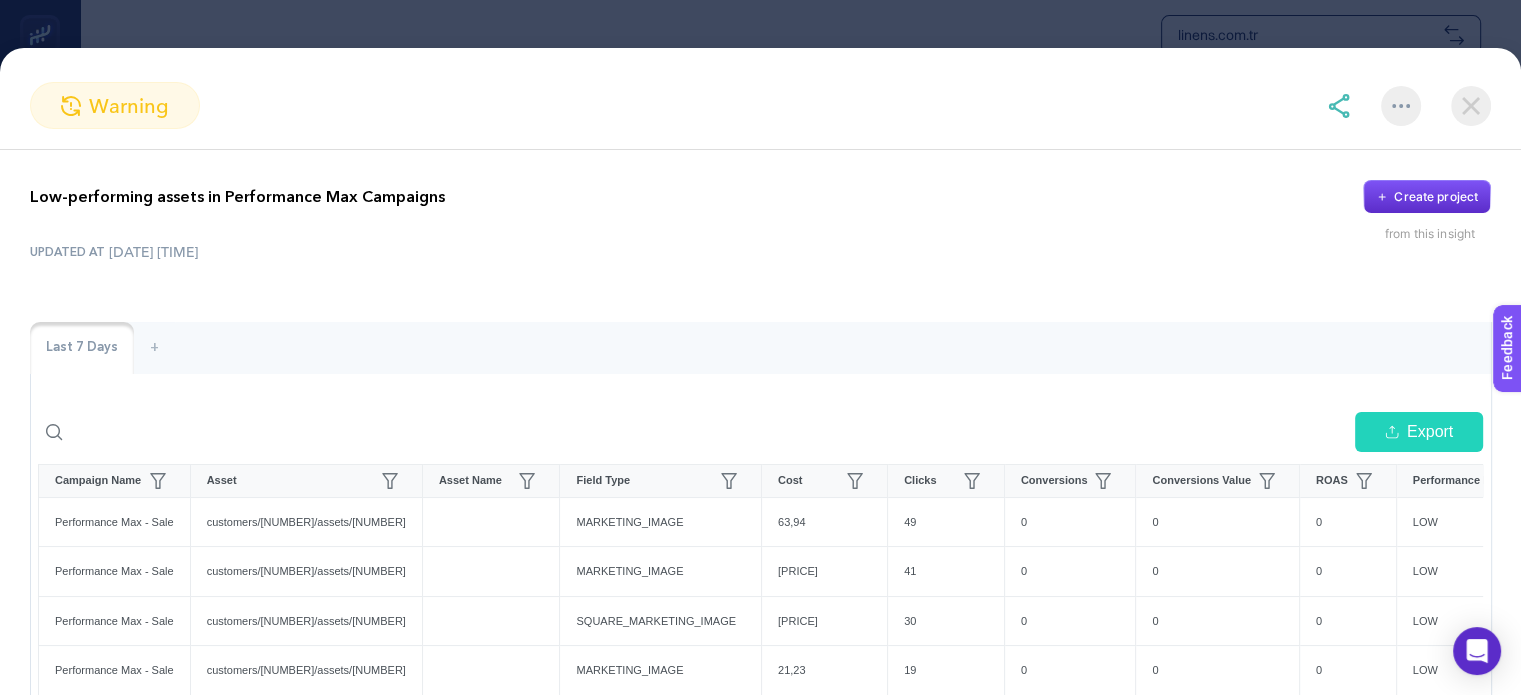 scroll, scrollTop: 800, scrollLeft: 0, axis: vertical 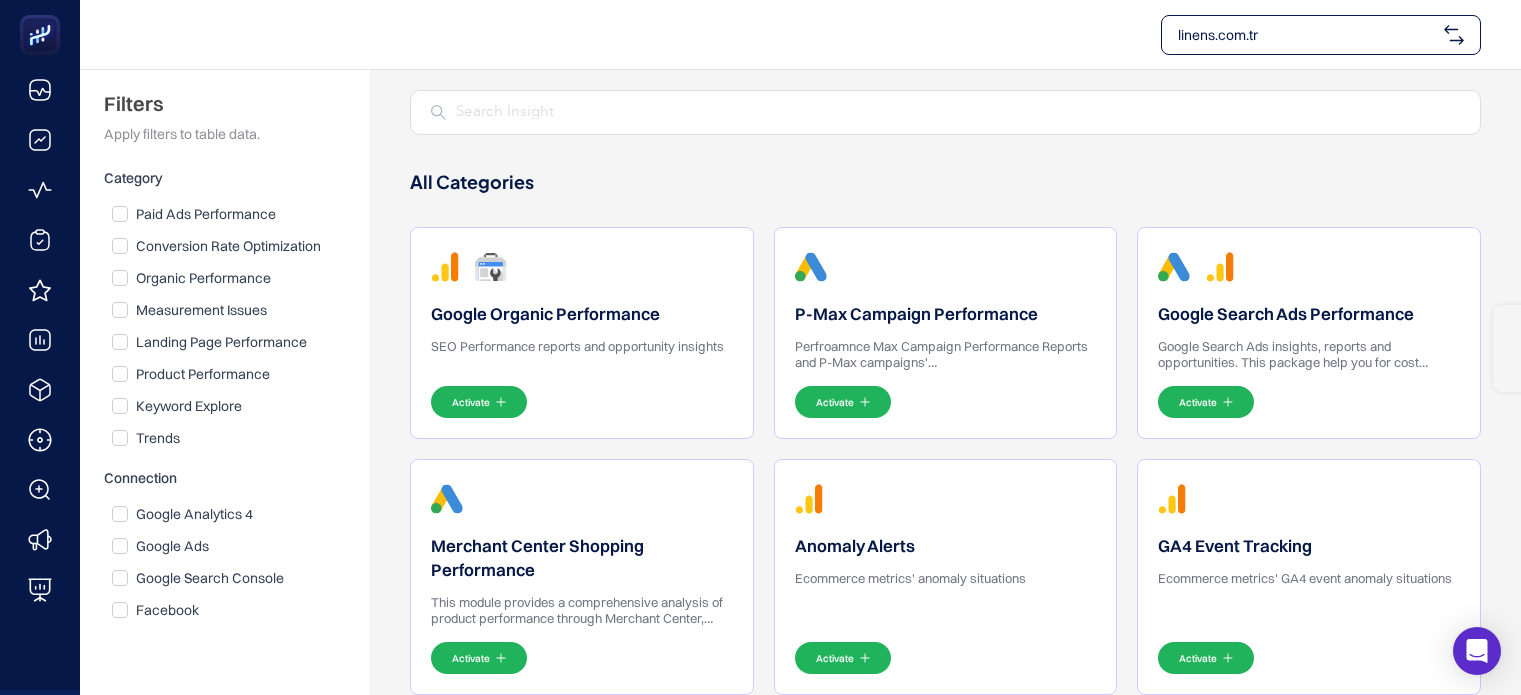click on "Activate" at bounding box center (479, 402) 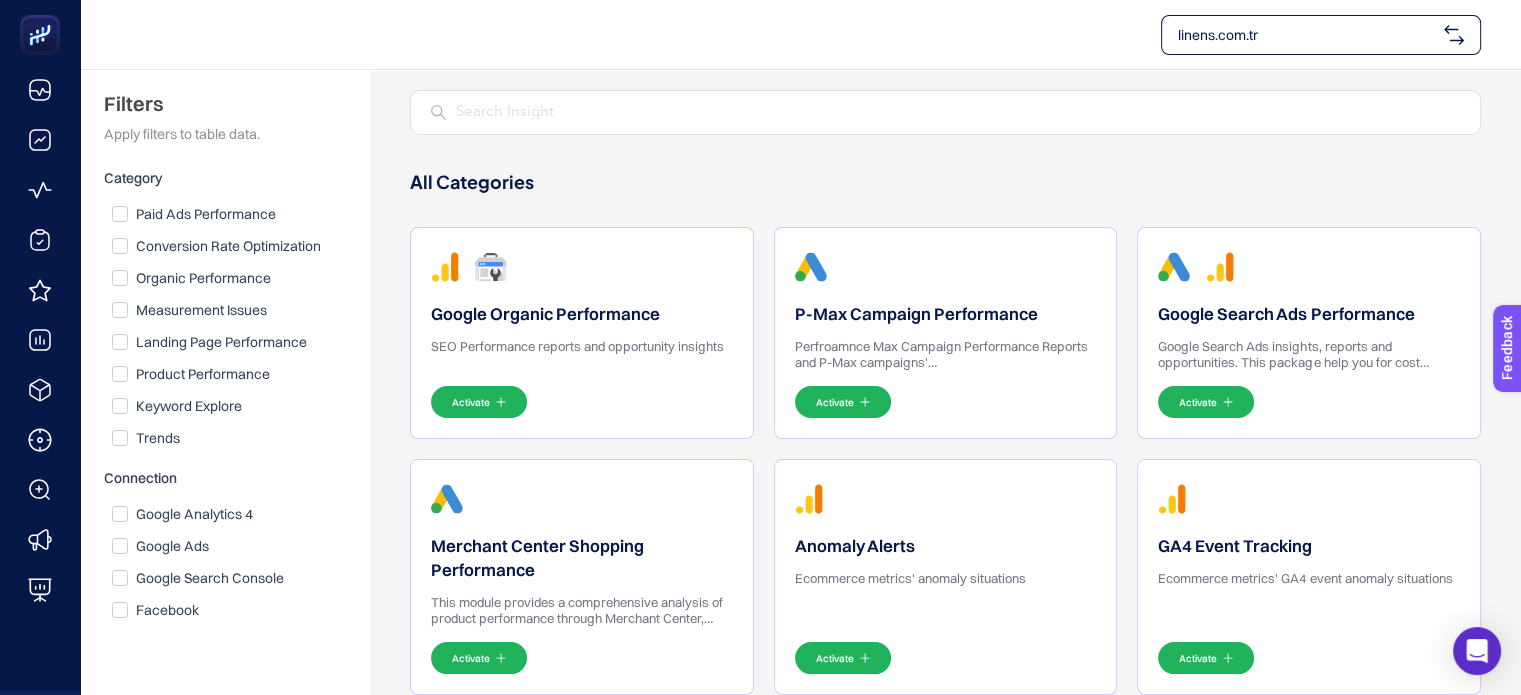 scroll, scrollTop: 0, scrollLeft: 0, axis: both 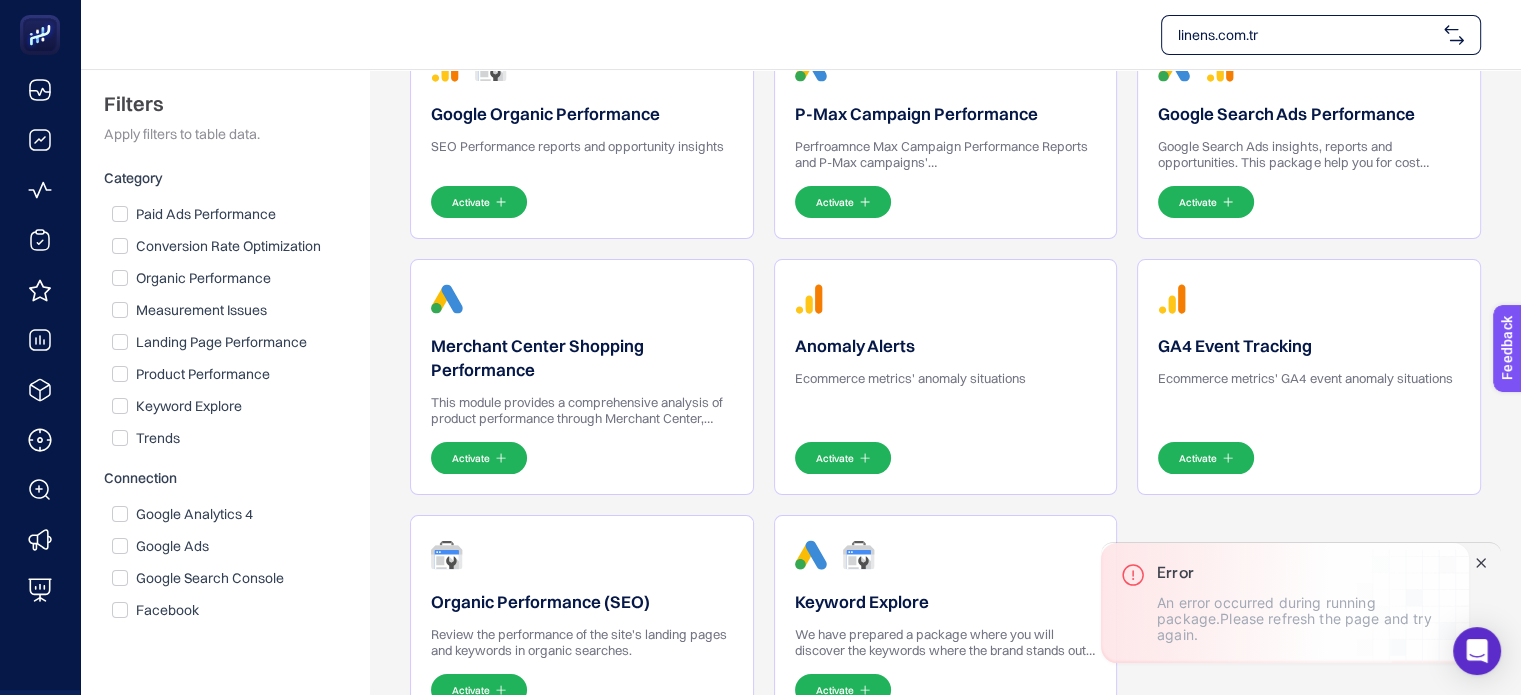 click on "An error occurred during running package.Please refresh the page and try again." at bounding box center (1303, 619) 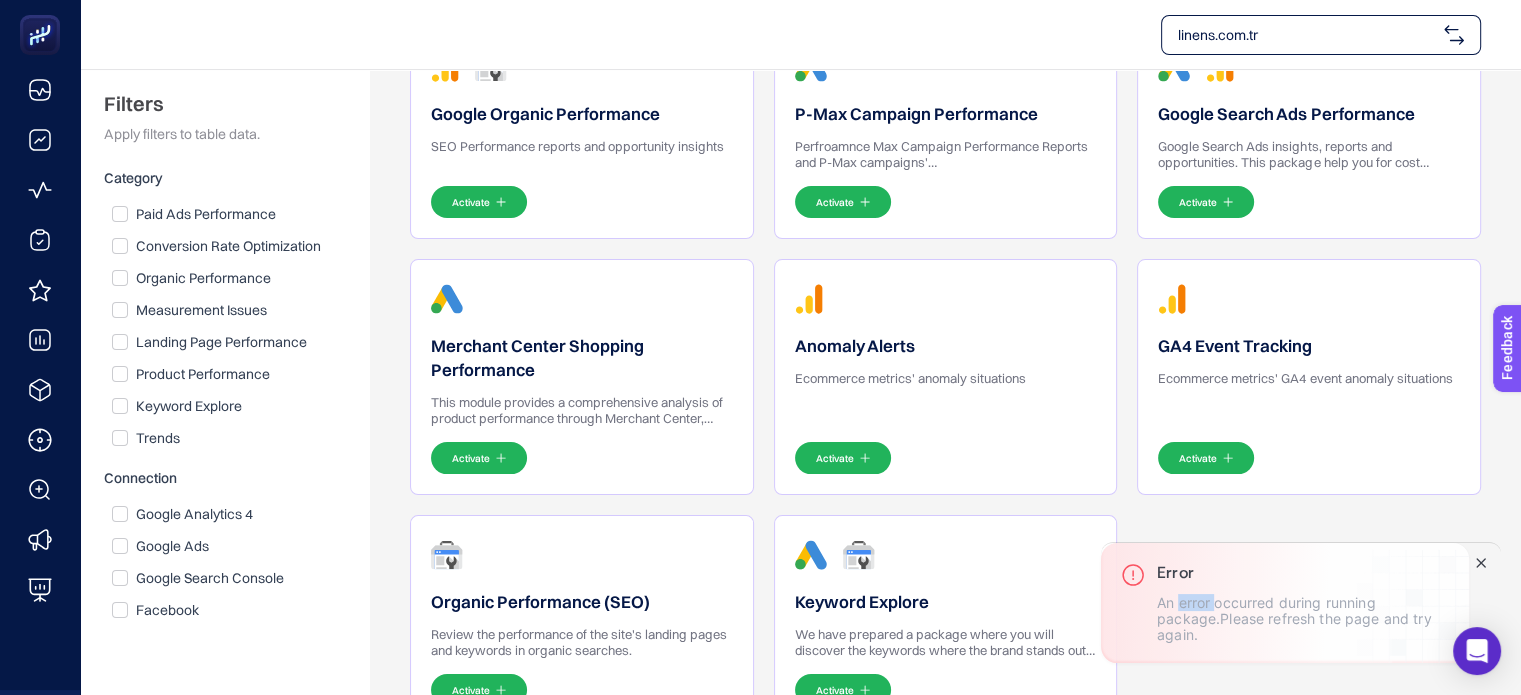 click on "An error occurred during running package.Please refresh the page and try again." at bounding box center (1303, 619) 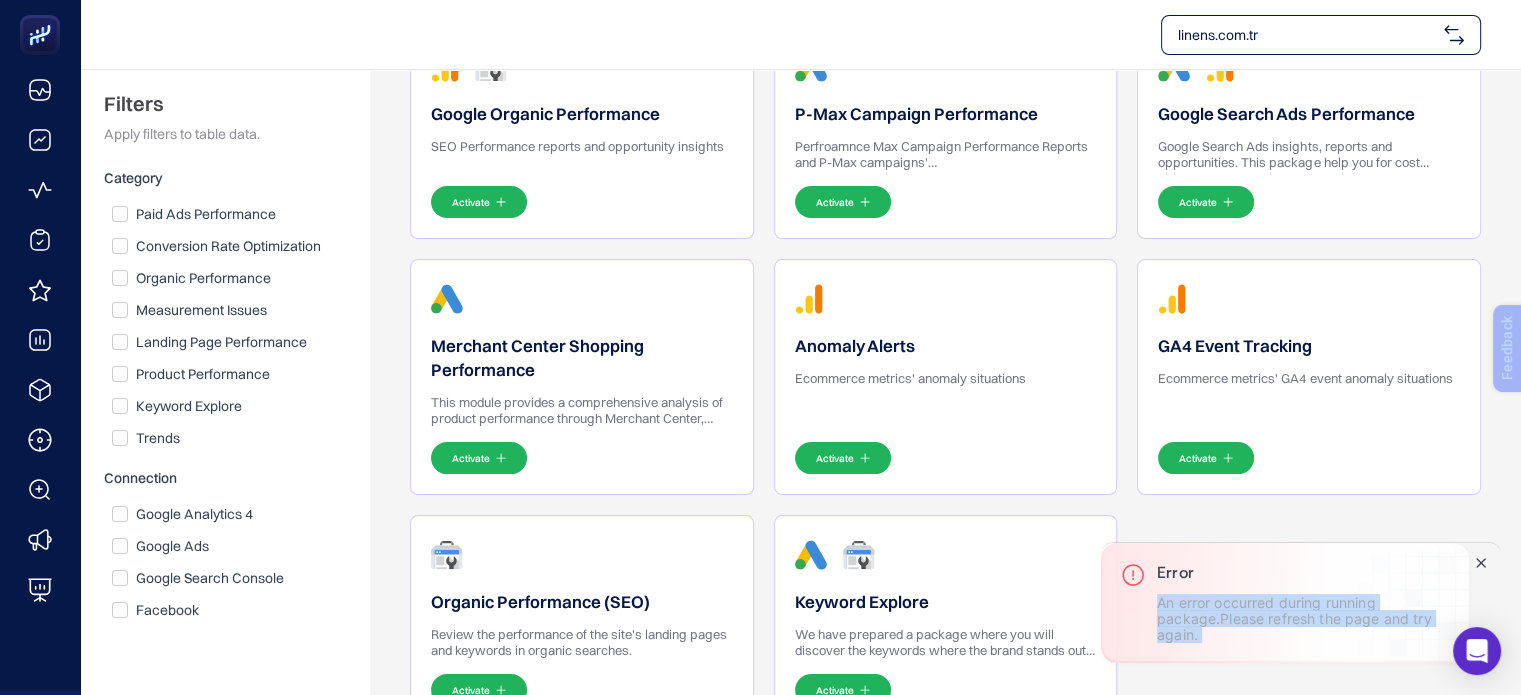 click on "An error occurred during running package.Please refresh the page and try again." at bounding box center [1303, 619] 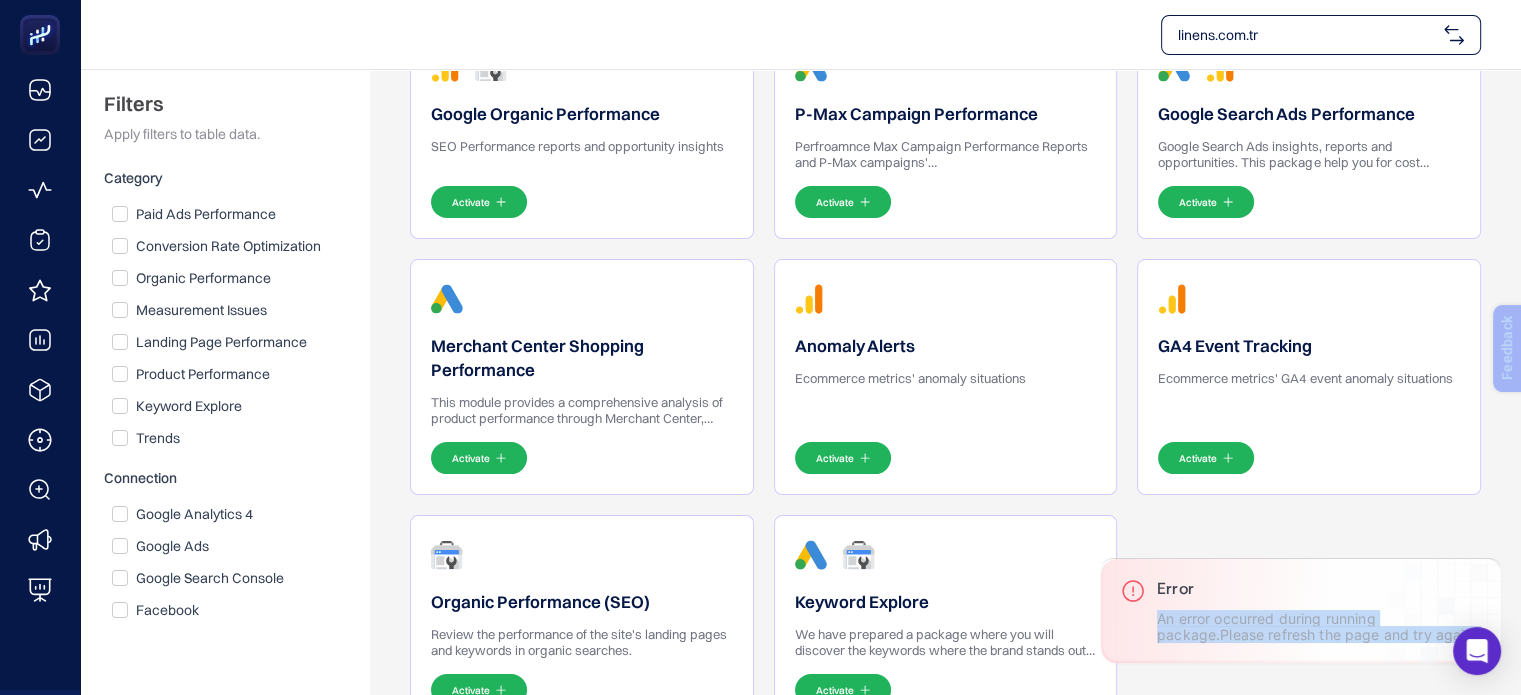 click on "Activate" at bounding box center [479, 202] 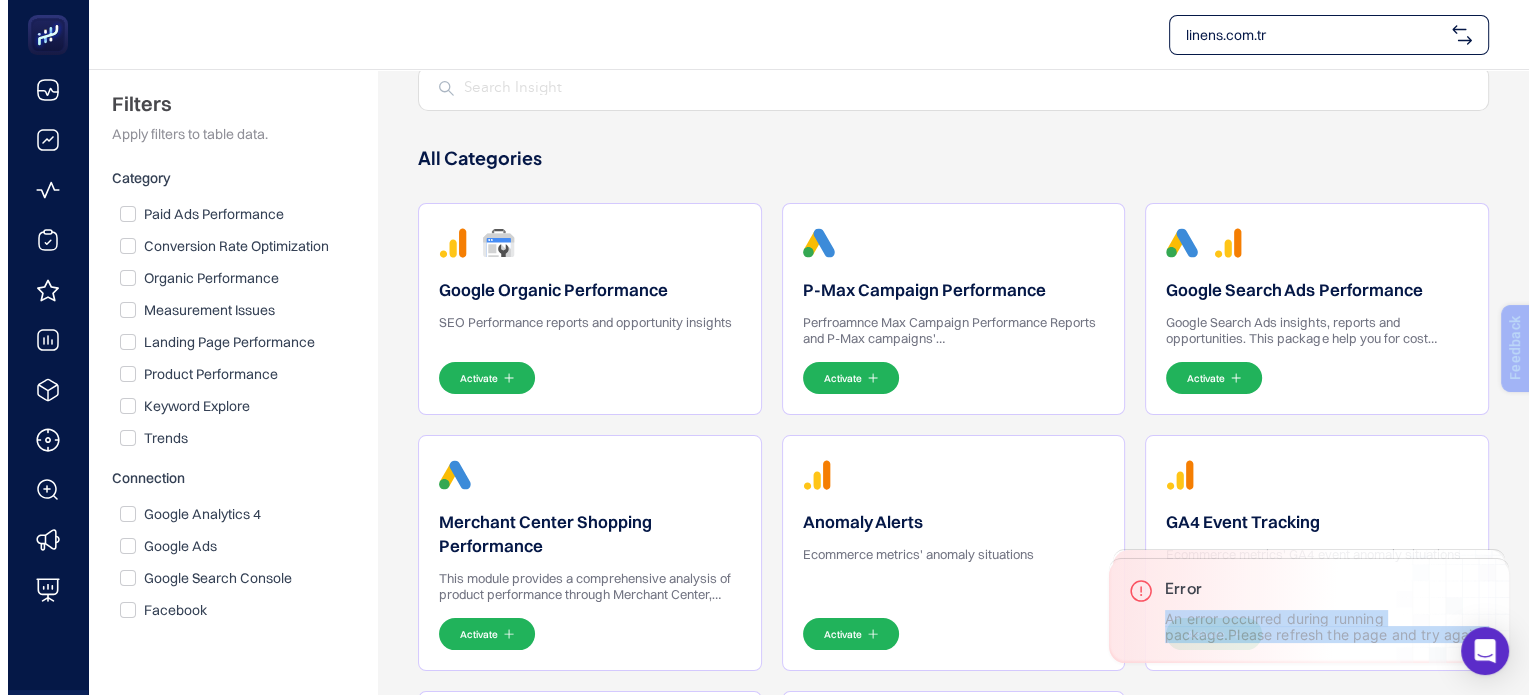 scroll, scrollTop: 0, scrollLeft: 0, axis: both 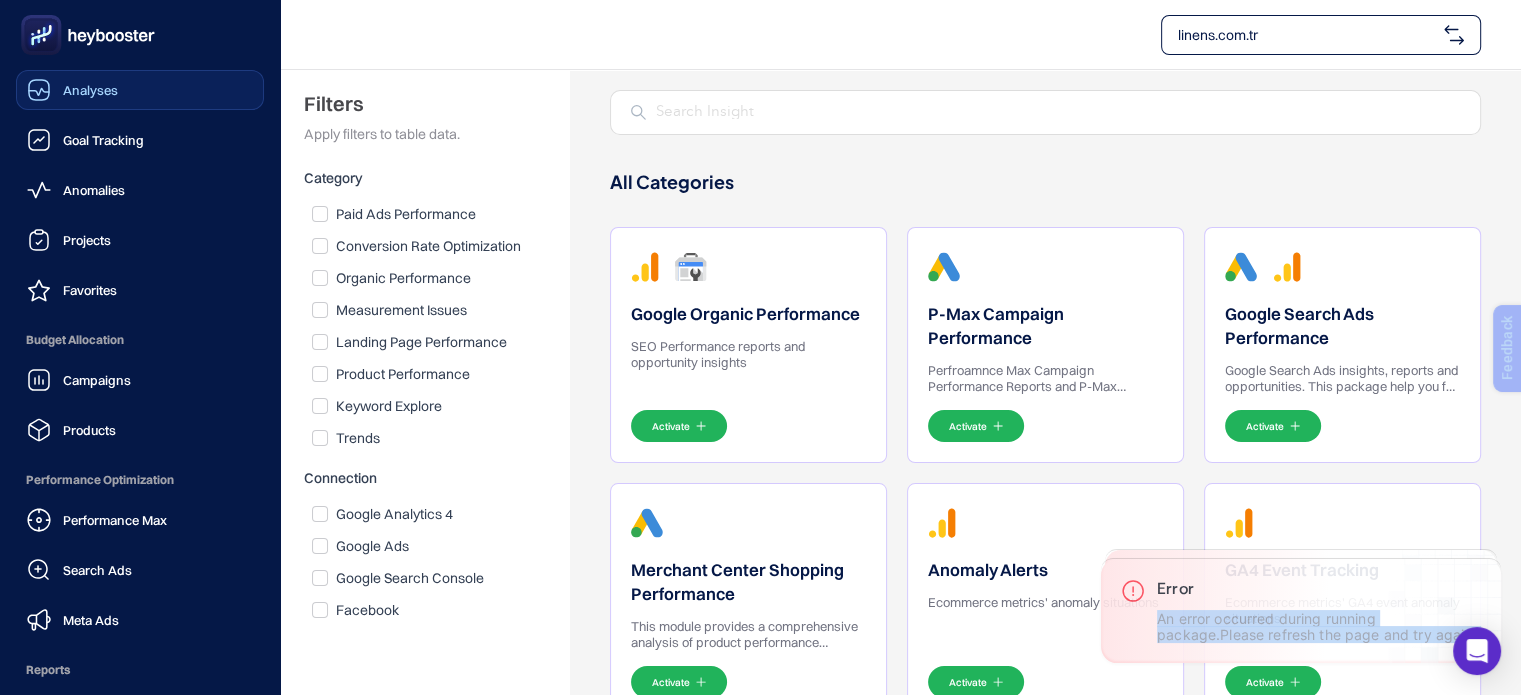 click on "Analyses" at bounding box center [90, 90] 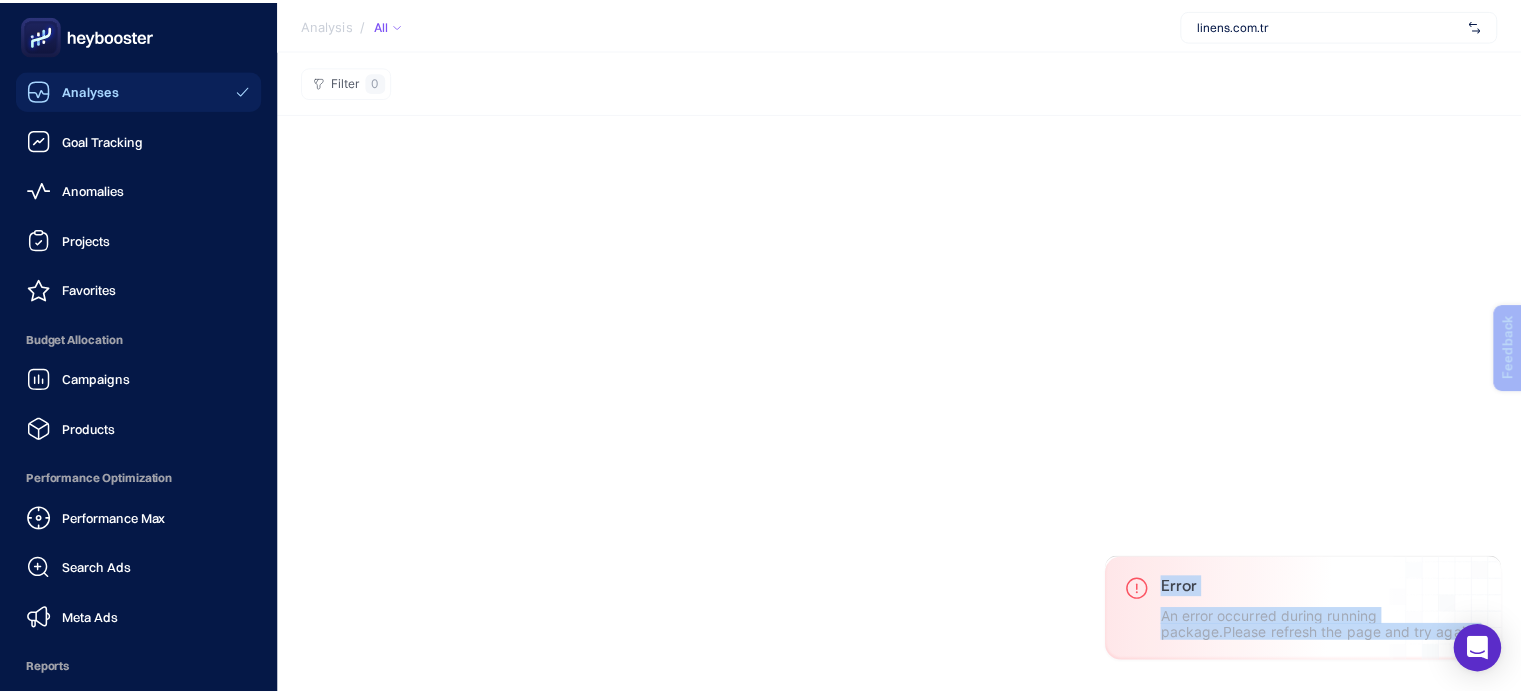 scroll, scrollTop: 200, scrollLeft: 0, axis: vertical 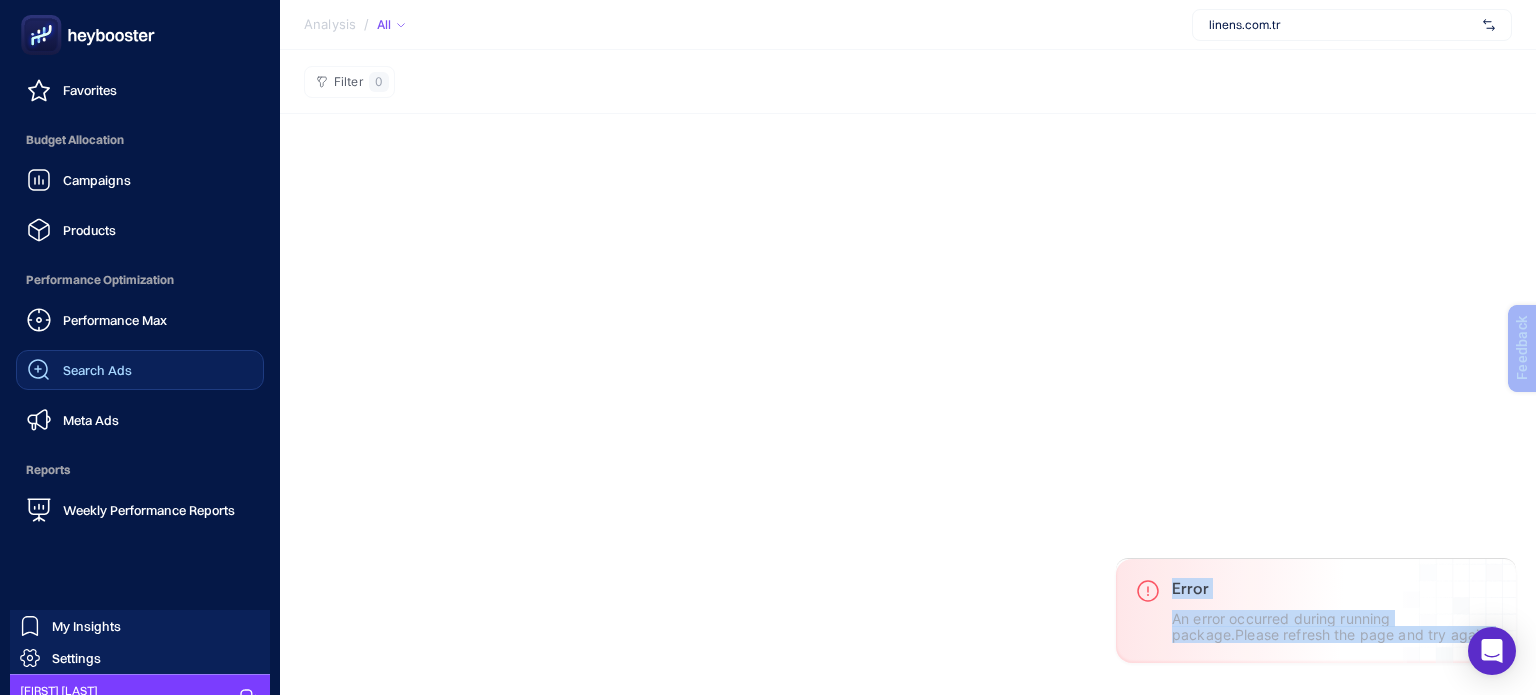 click on "Search Ads" at bounding box center [97, 370] 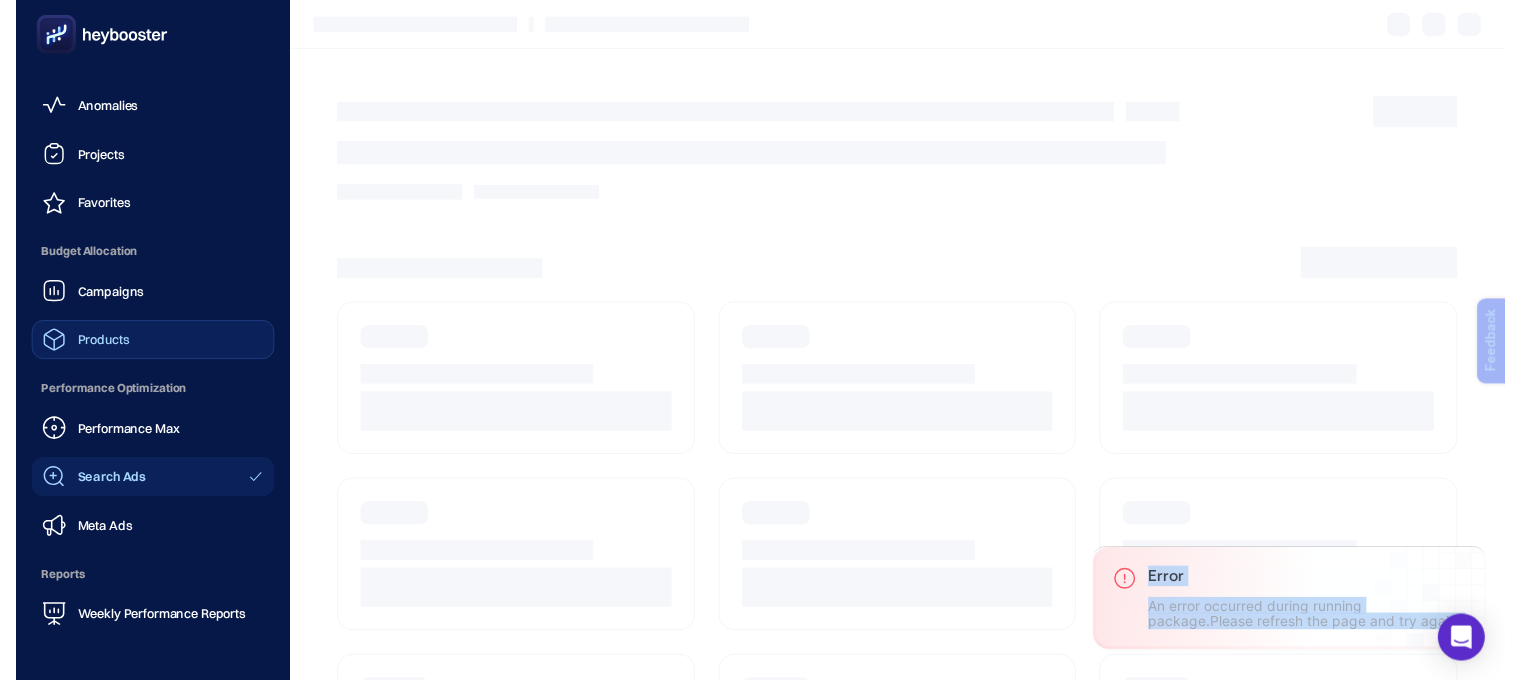 scroll, scrollTop: 0, scrollLeft: 0, axis: both 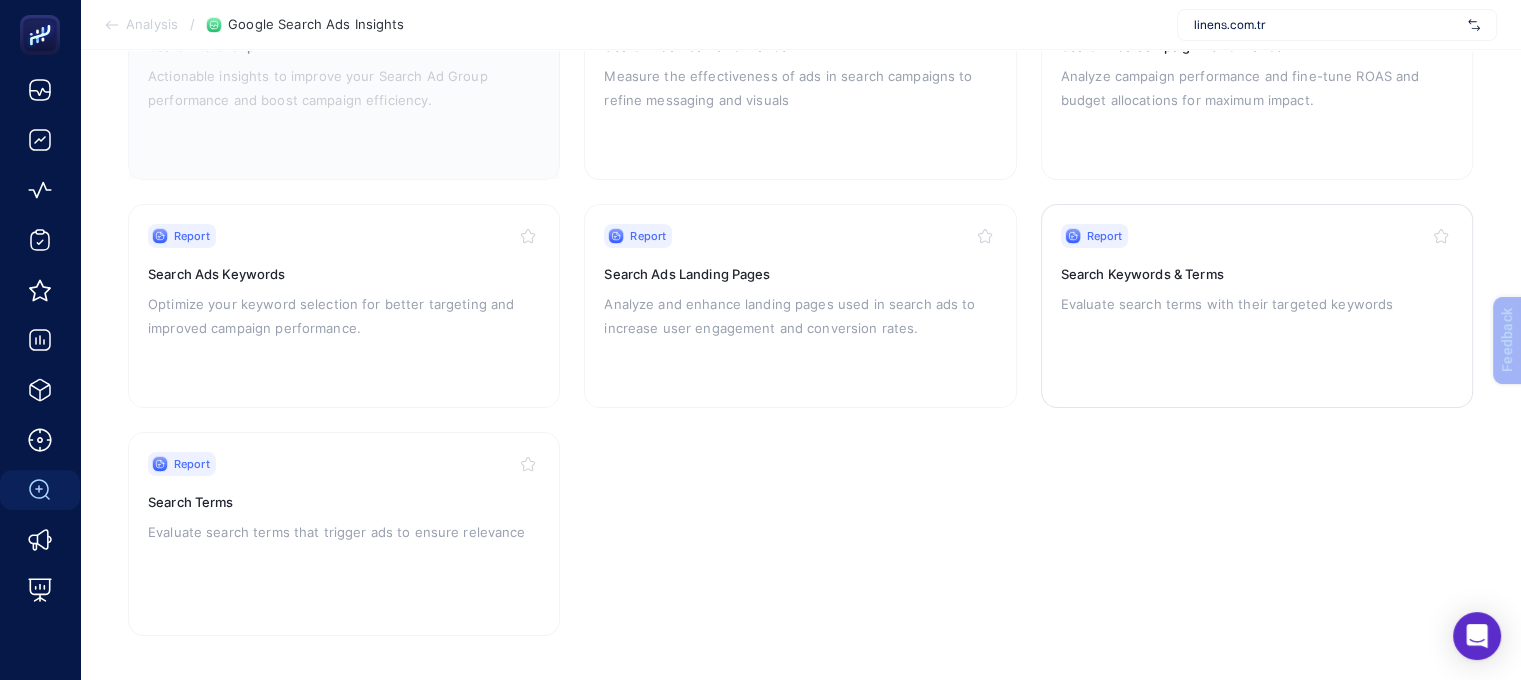 click on "Search Keywords & Terms" at bounding box center [1257, 274] 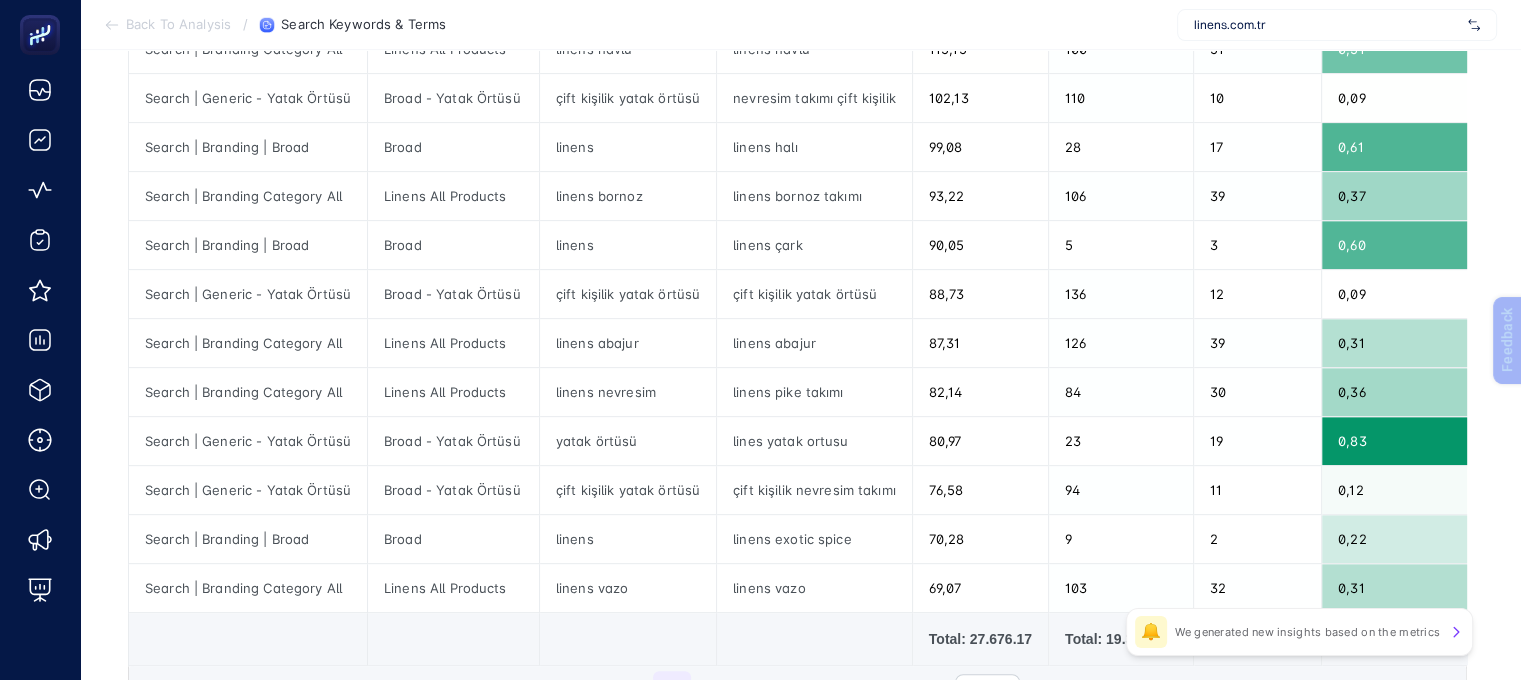 scroll, scrollTop: 900, scrollLeft: 0, axis: vertical 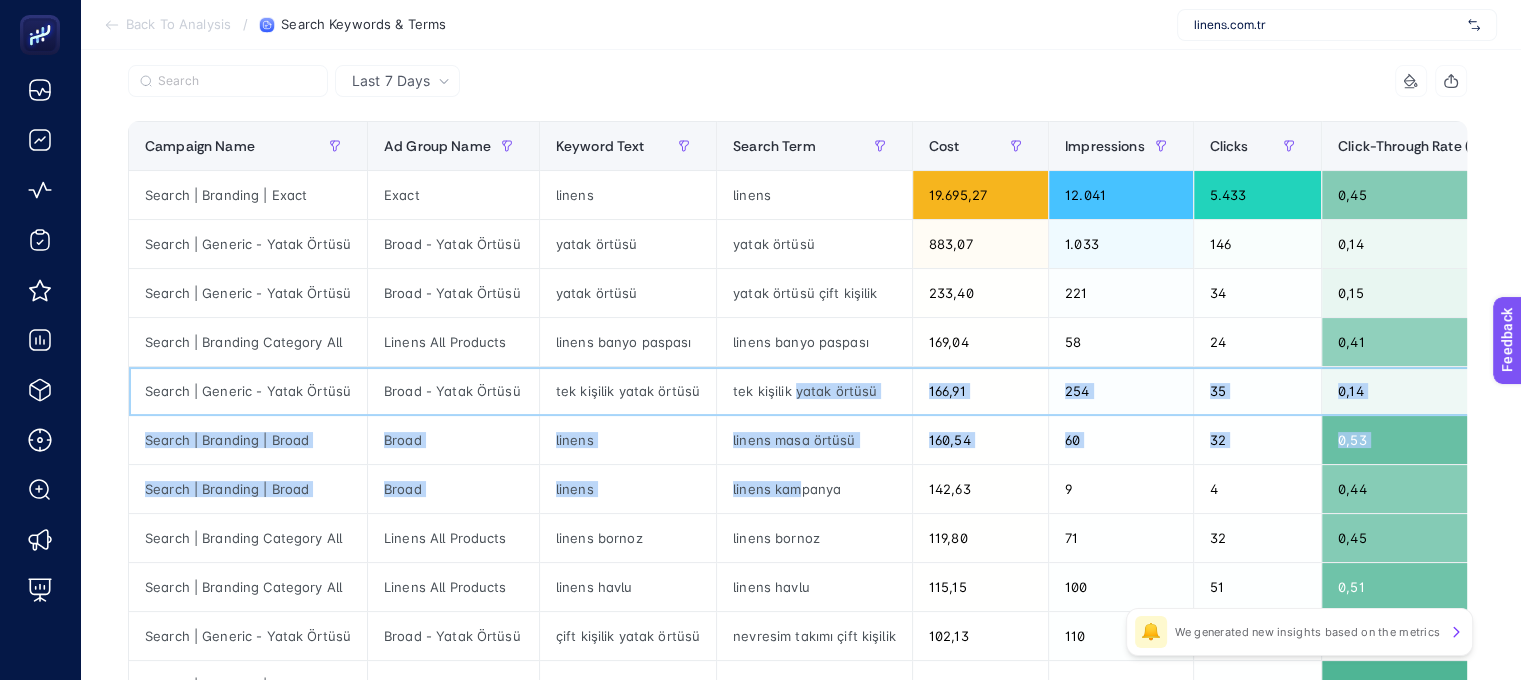 drag, startPoint x: 784, startPoint y: 380, endPoint x: 789, endPoint y: 522, distance: 142.088 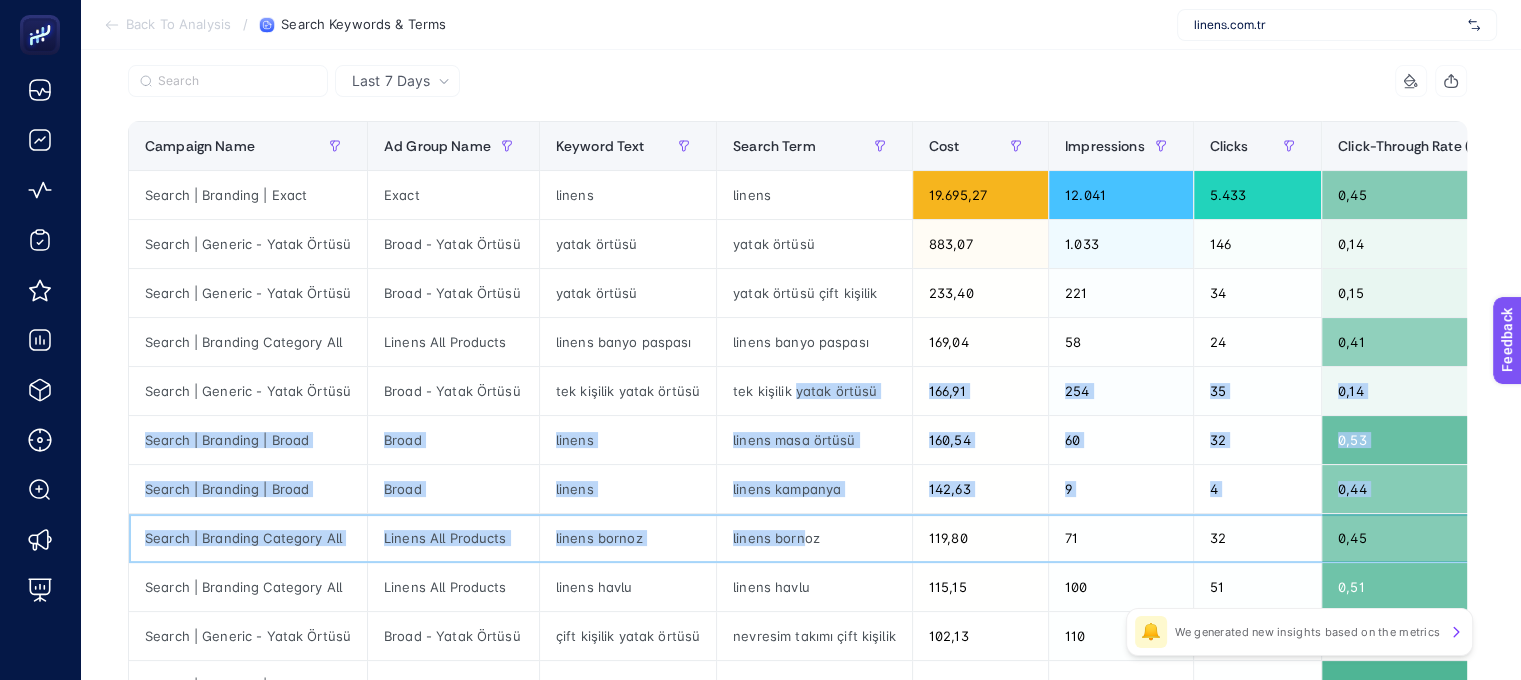 click on "linens bornoz" 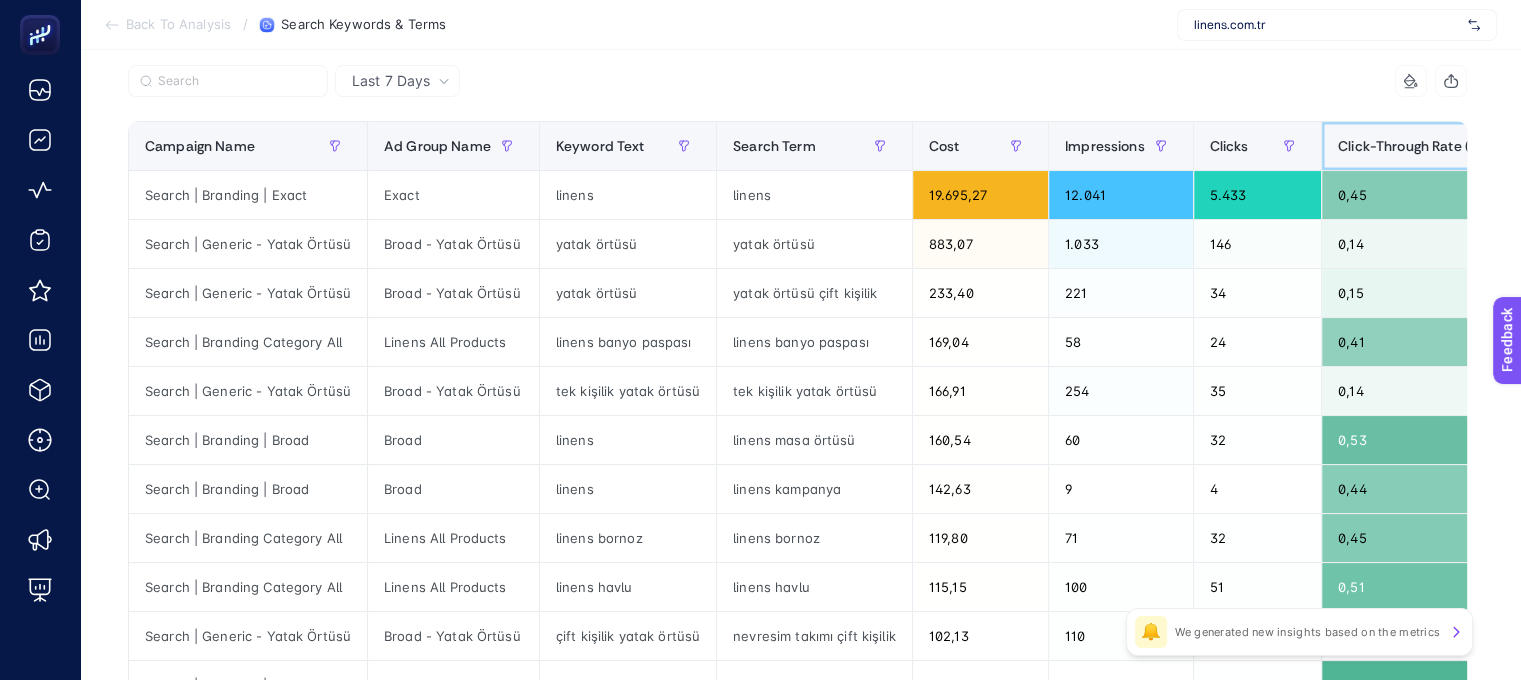 click on "Click-Through Rate (CTR)" at bounding box center (1435, 146) 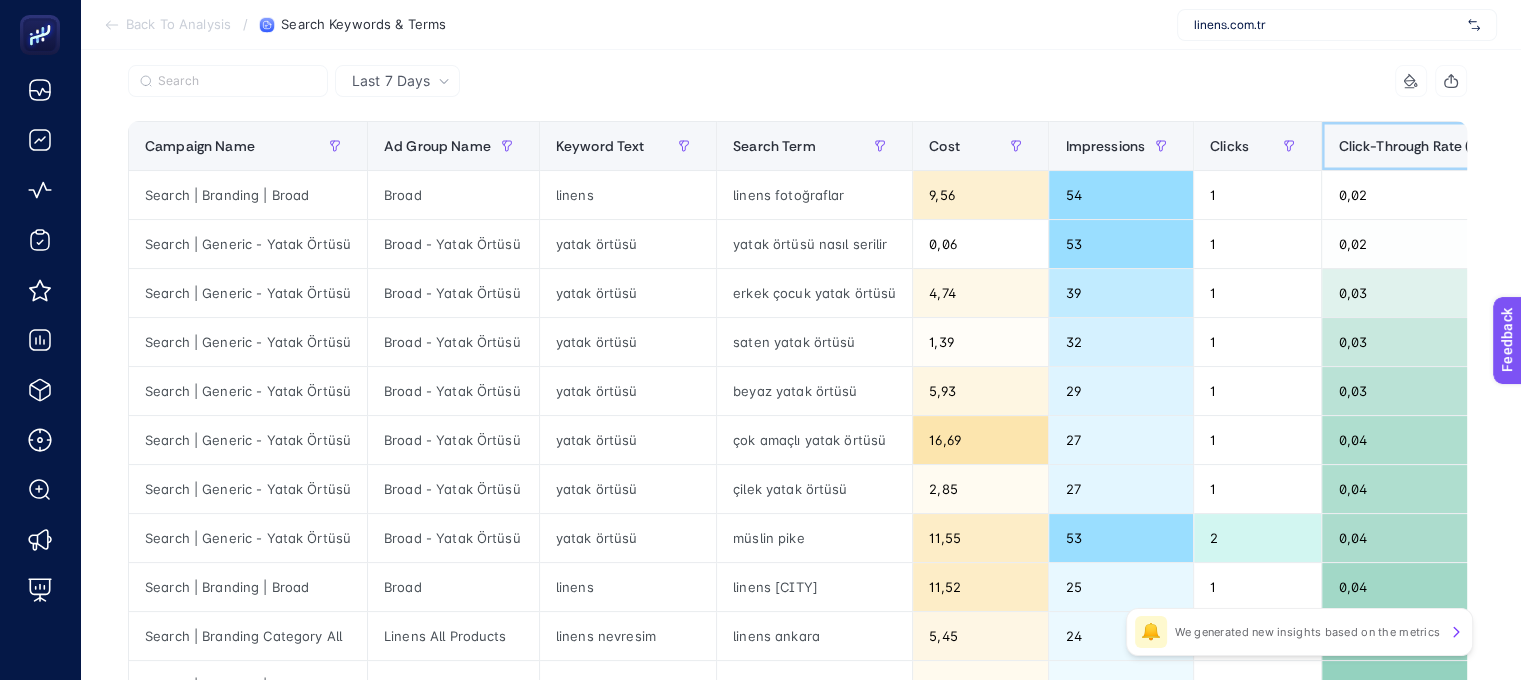 click on "Click-Through Rate (CTR)" 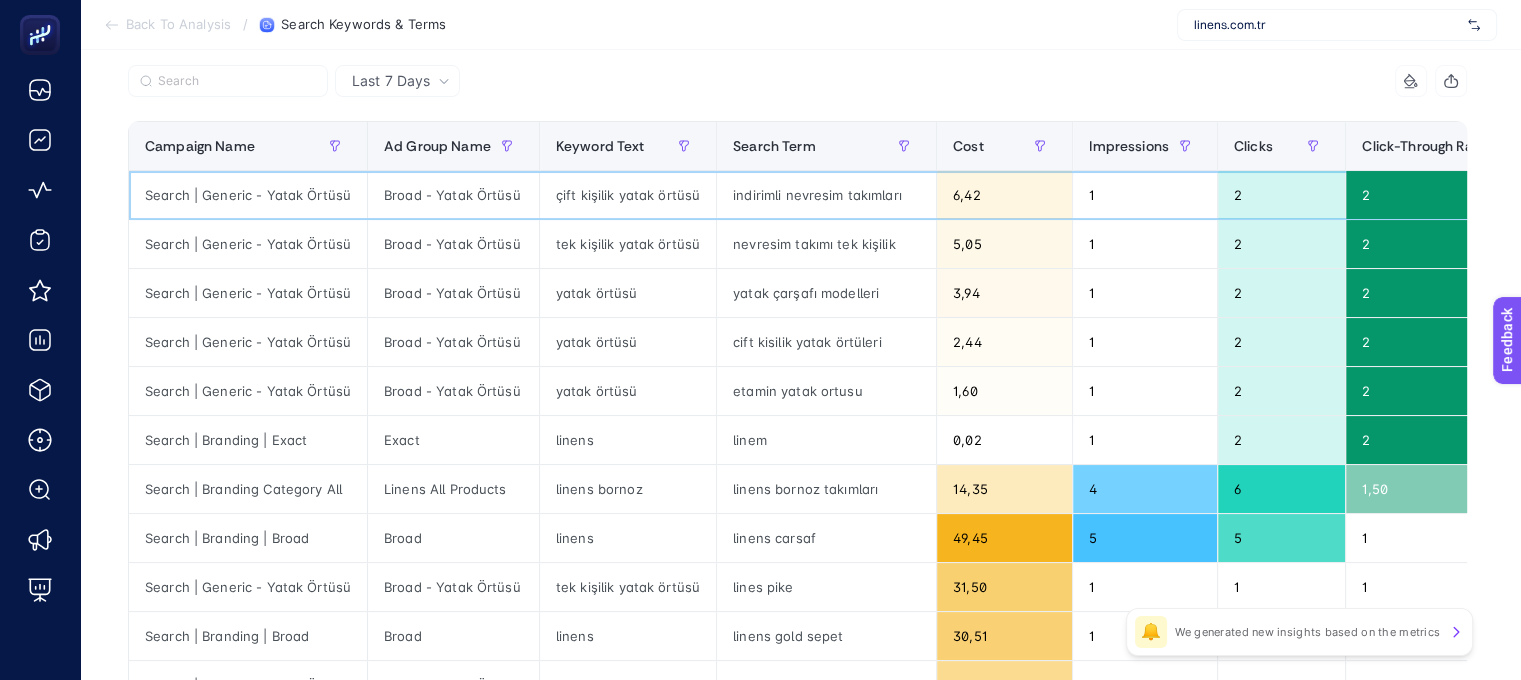 click on "6,42" 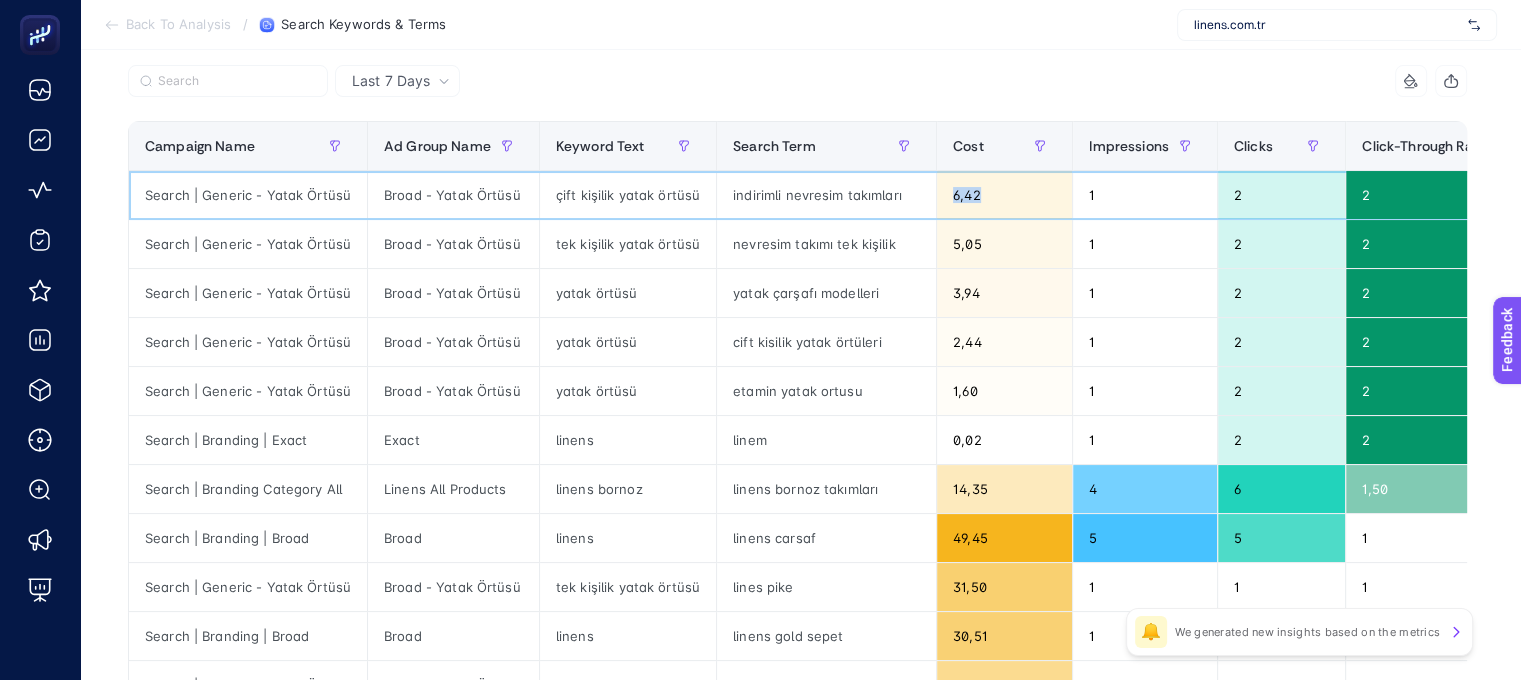click on "6,42" 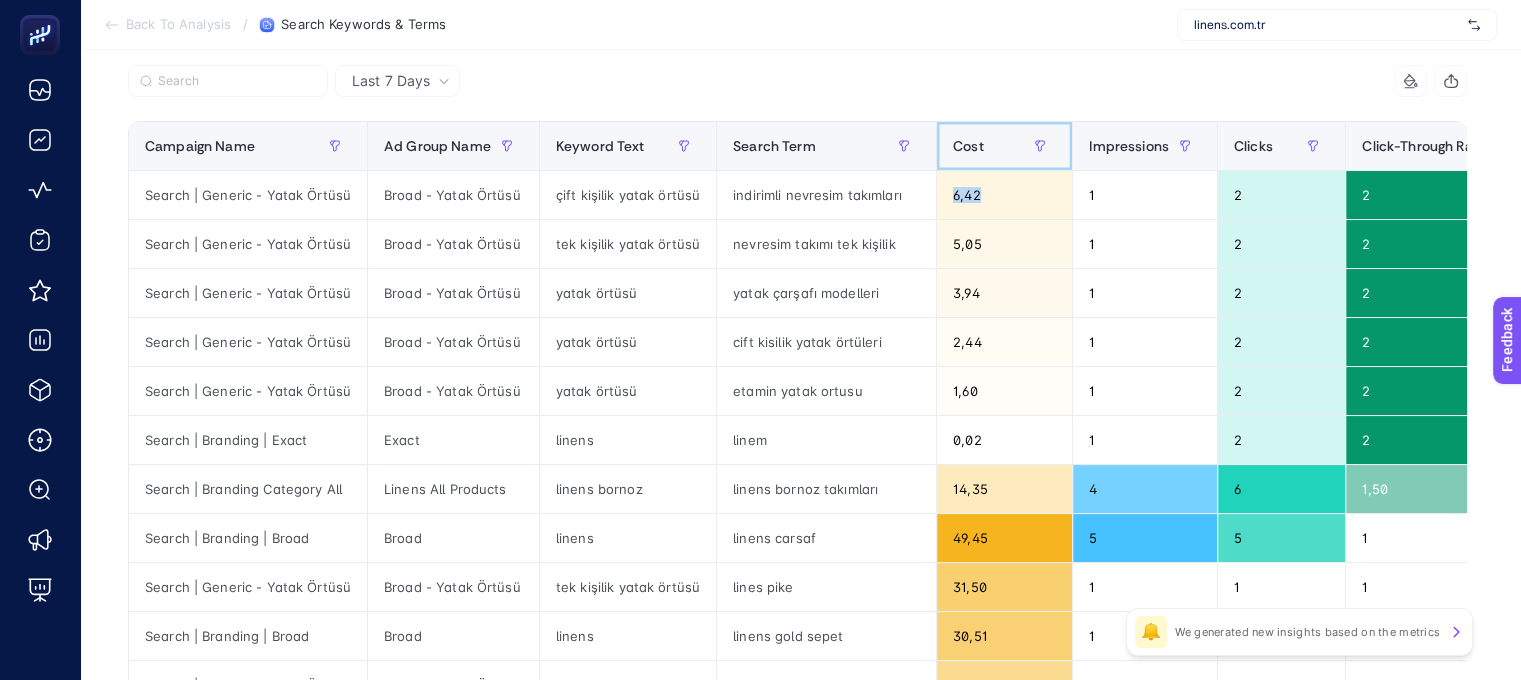 click on "Cost" 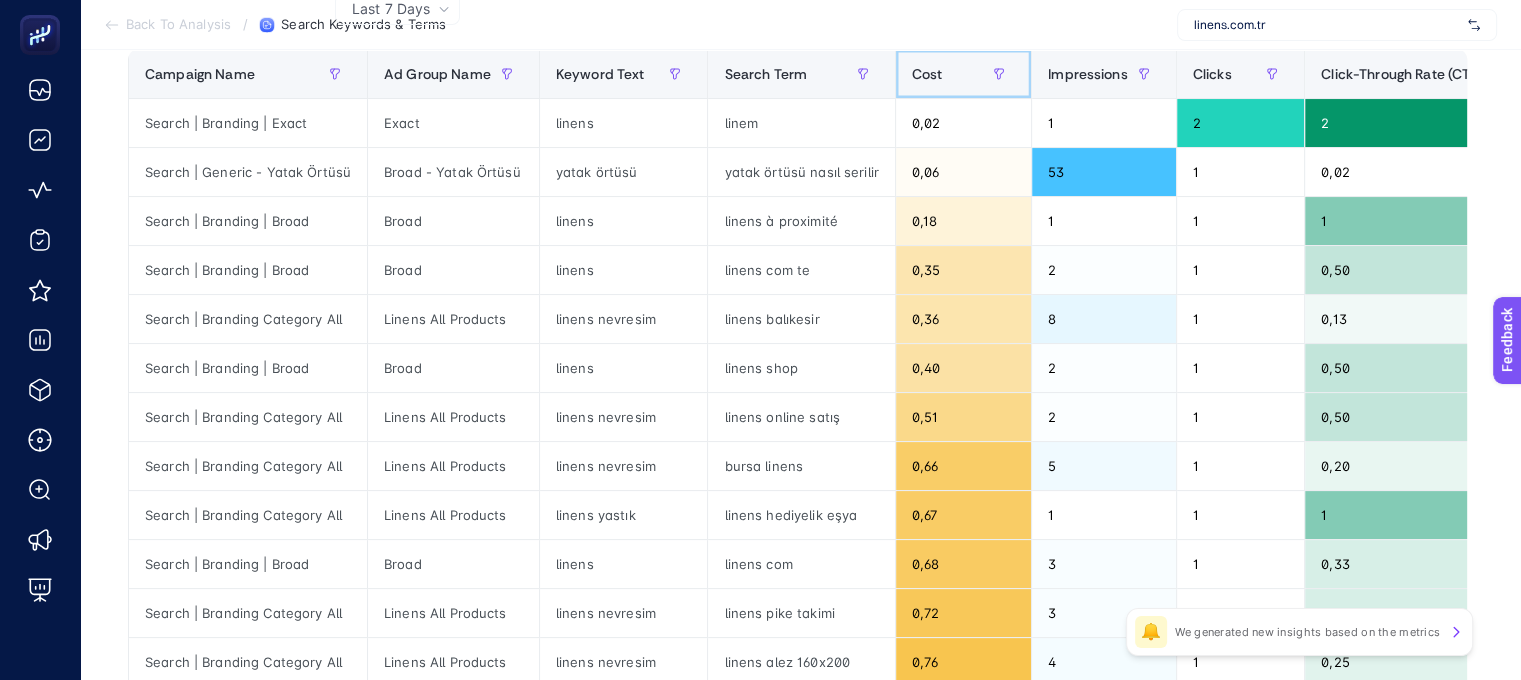scroll, scrollTop: 300, scrollLeft: 0, axis: vertical 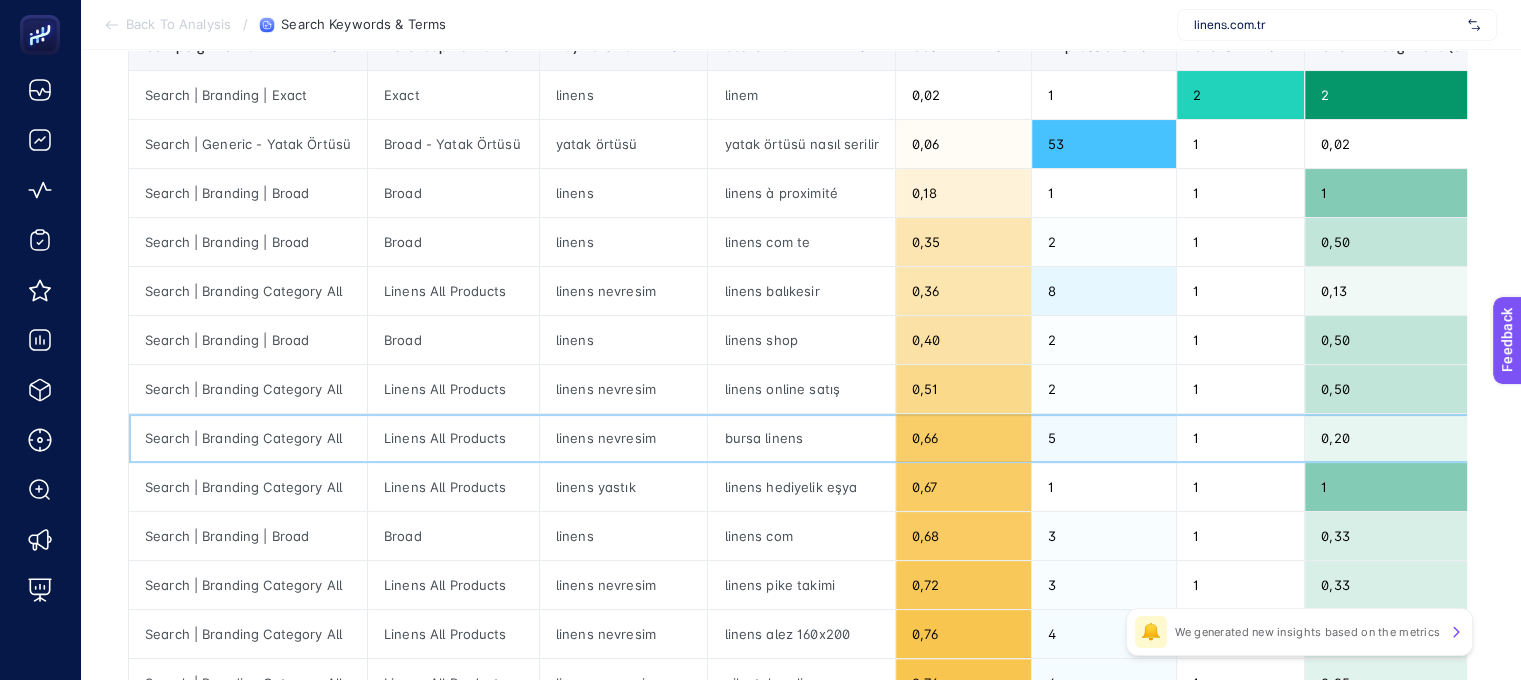 click on "bursa linens" 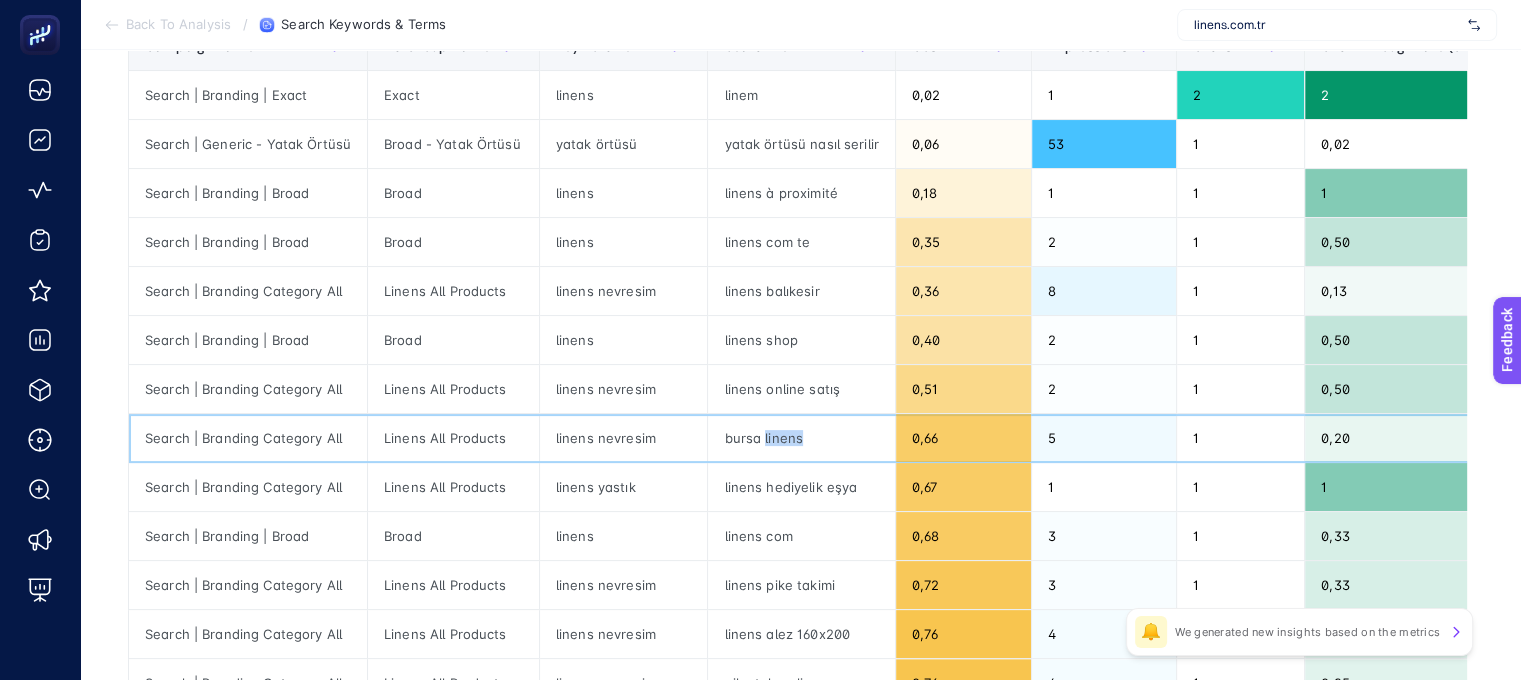 click on "bursa linens" 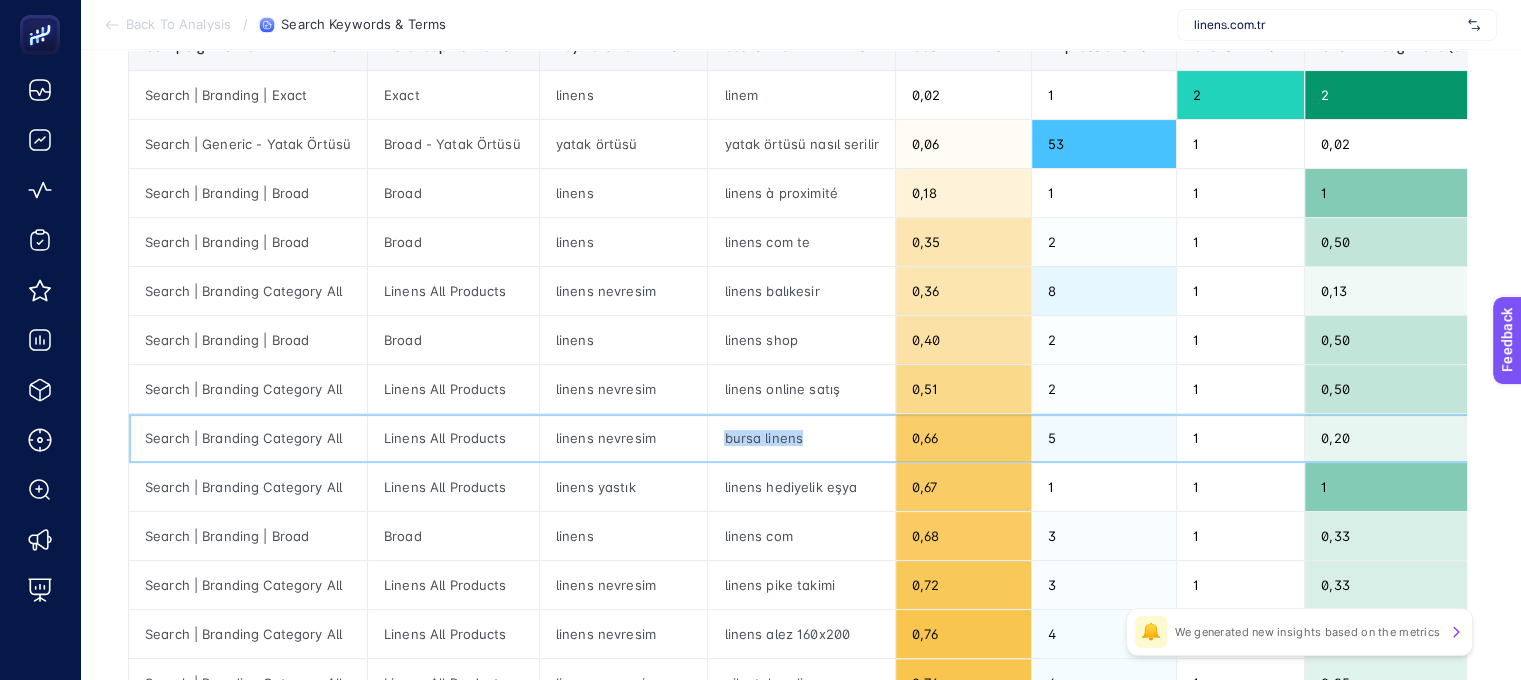click on "bursa linens" 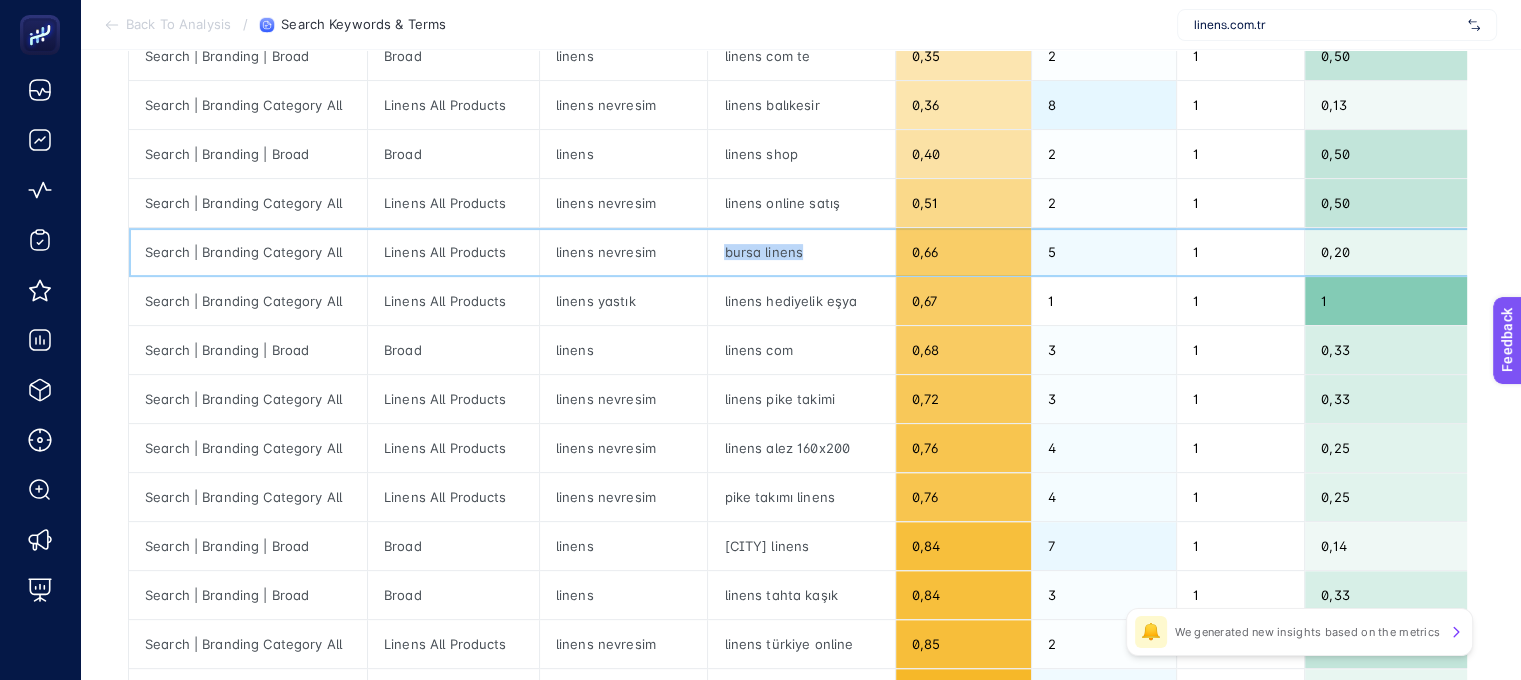 scroll, scrollTop: 600, scrollLeft: 0, axis: vertical 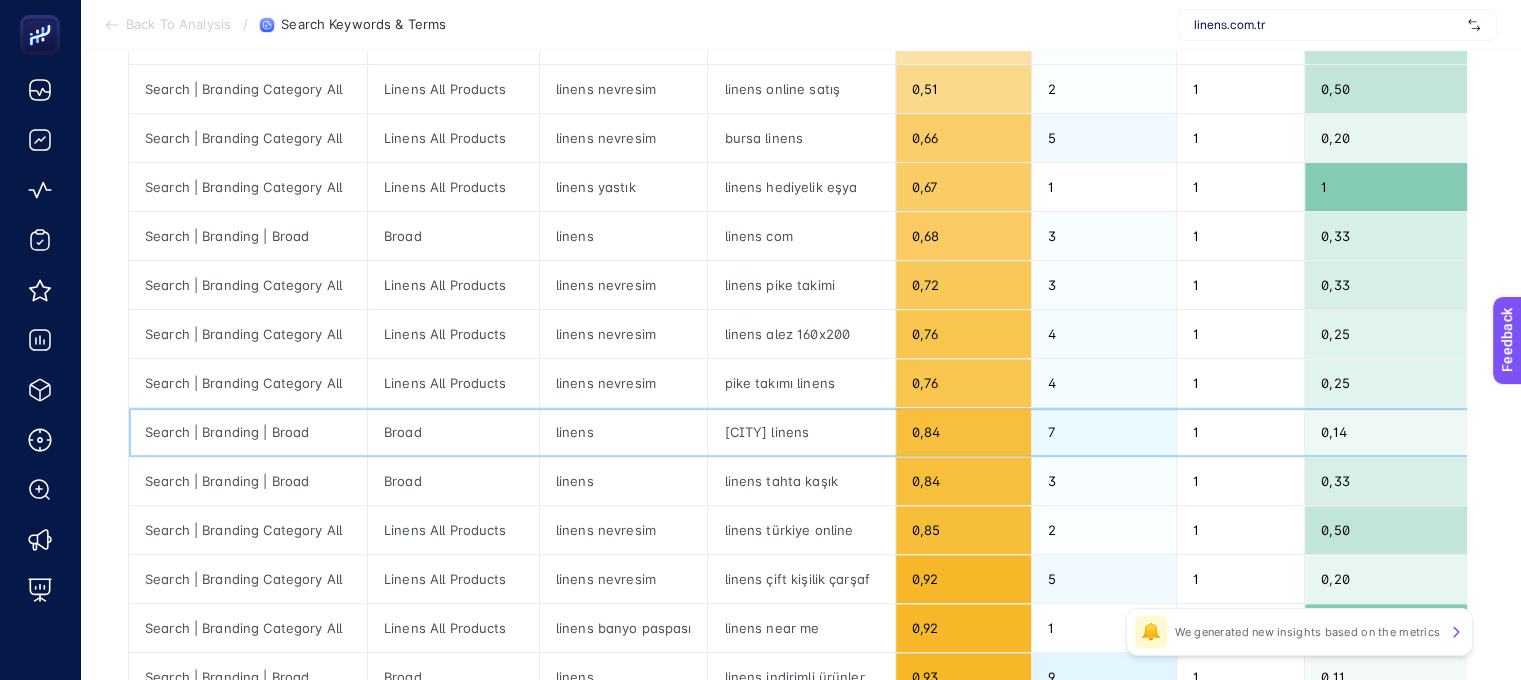 click on "[CITY] linens" 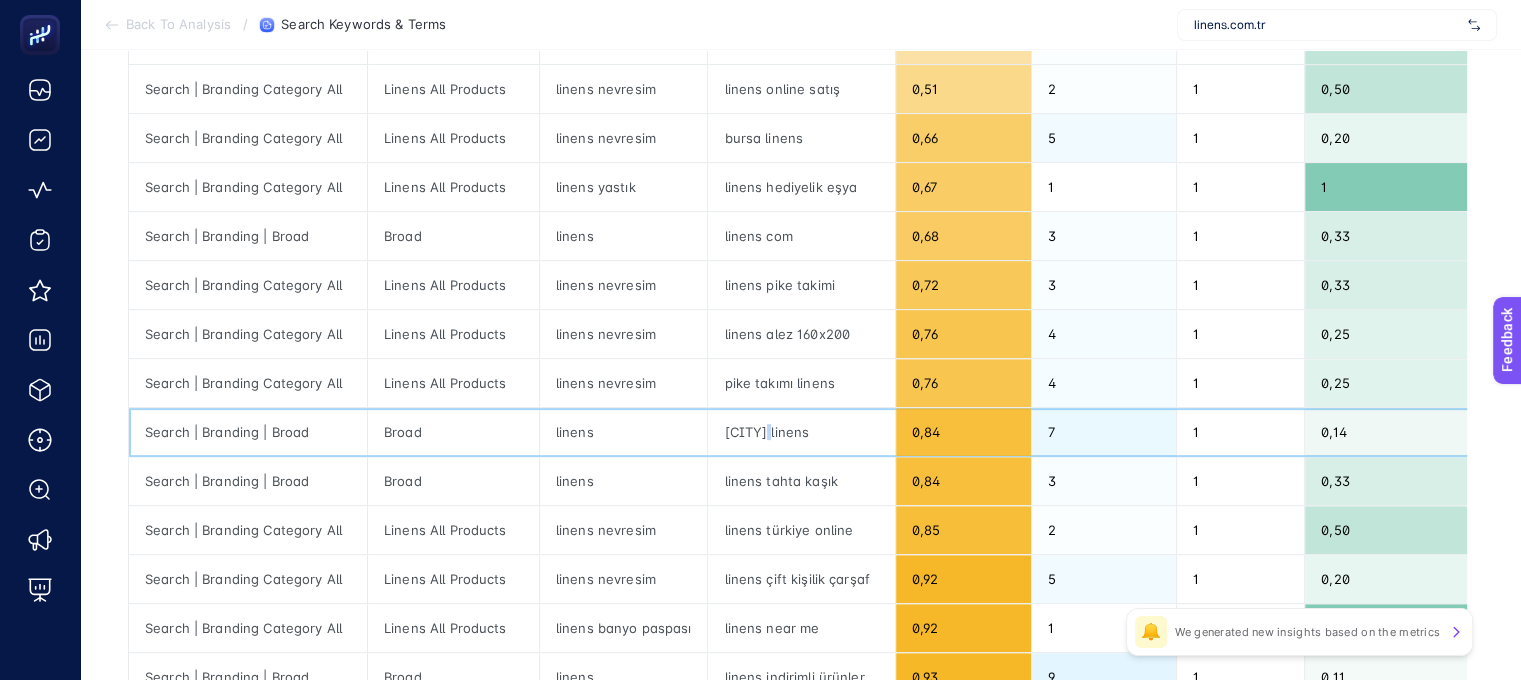 click on "[CITY] linens" 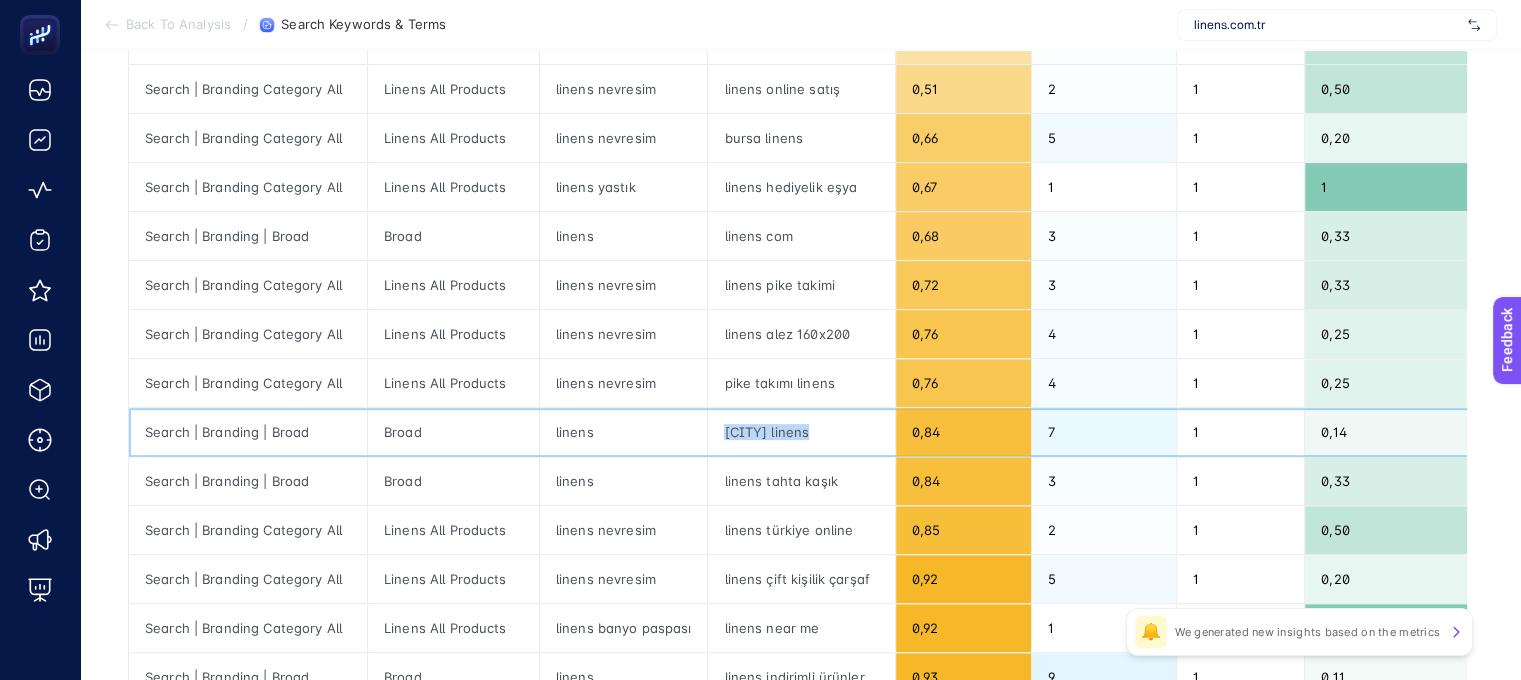 click on "[CITY] linens" 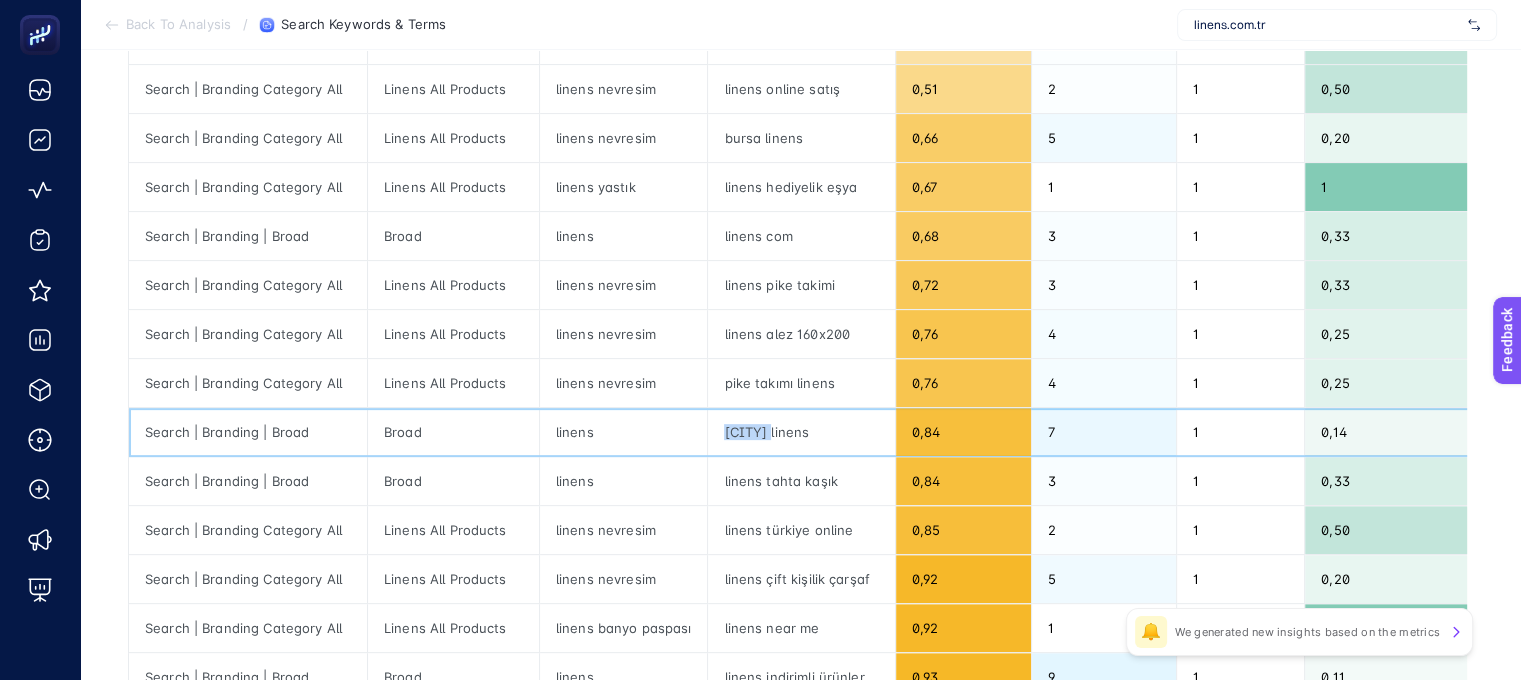 click on "[CITY] linens" 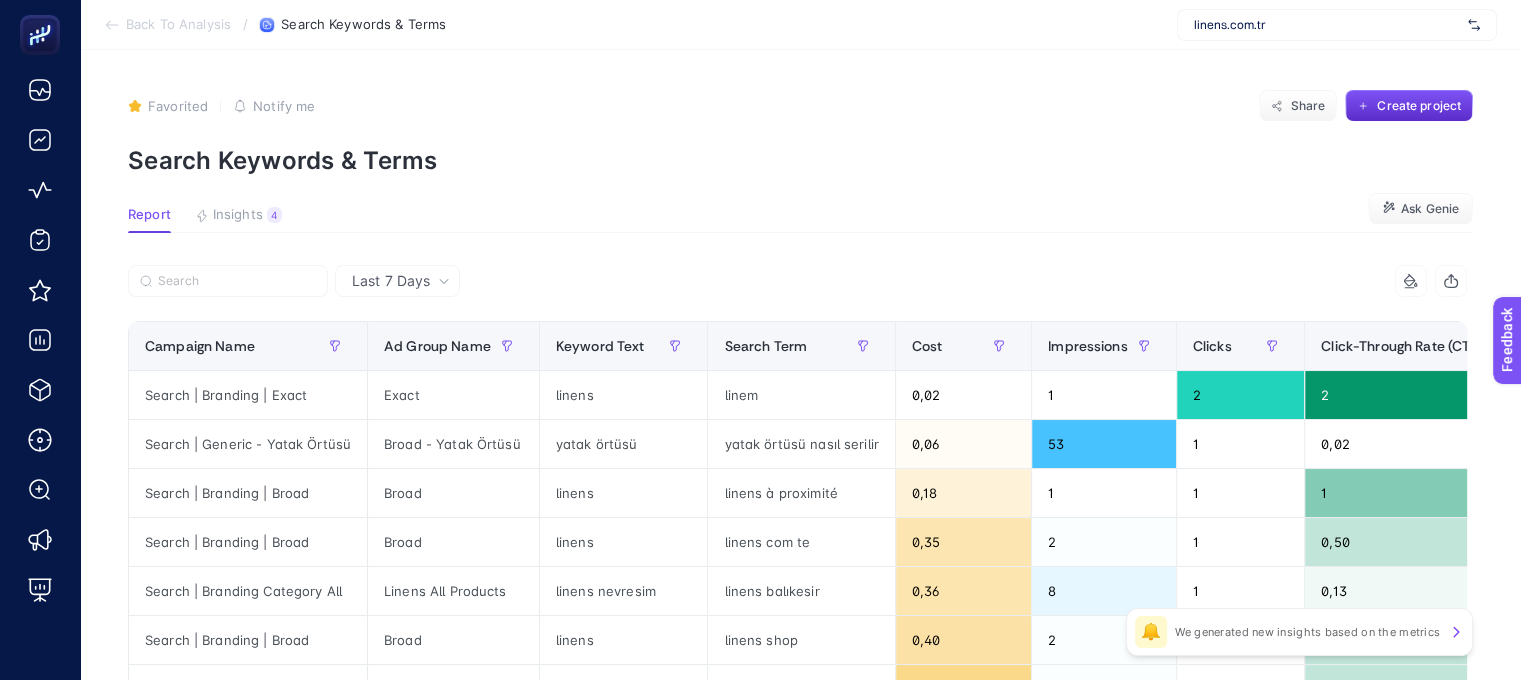 scroll, scrollTop: 0, scrollLeft: 0, axis: both 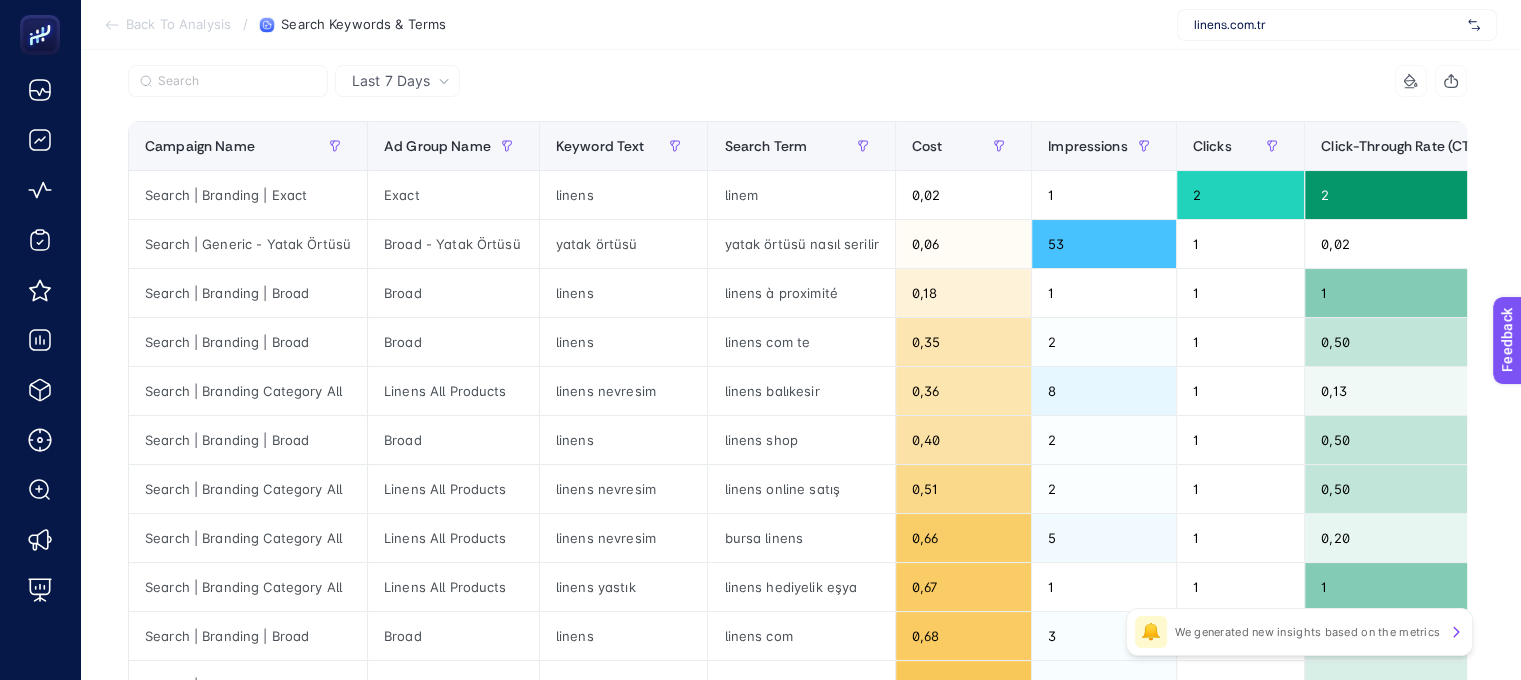 click on "Search Keywords & Terms Report Insights 4  We generated new insights based on the metrics  Ask Genie Last 7 Days 9 items selected Campaign Name Ad Group Name Keyword Text Search Term Cost Impressions Clicks Click-Through Rate (CTR) Average CPC Conversions Cost per Conversion Conversions Value ROAS 13 items selected + Search | Branding | Exact Exact linens linem 0,02 1 2 2 0,01 0 0 0 0 Search | Generic - Yatak Örtüsü Broad - Yatak Örtüsü yatak örtüsü yatak örtüsü nasıl serilir 0,06 53 1 0,02 0,06 0 0 0 0 Search | Branding | Broad Broad linens linens à proximité 0,18 1 1 1 0,18 0 0 0 0 Search | Branding | Broad Broad linens linens com te 0,35 2 1 0,50 0,35 0 0 0 0 Search | Branding Category All Linens All Products linens nevresim linens [CITY] 0,36 8 1 0,13 0,36 0 0 0 0 Search | Branding | Broad Broad linens linens shop 0,40 2 1 0,50" 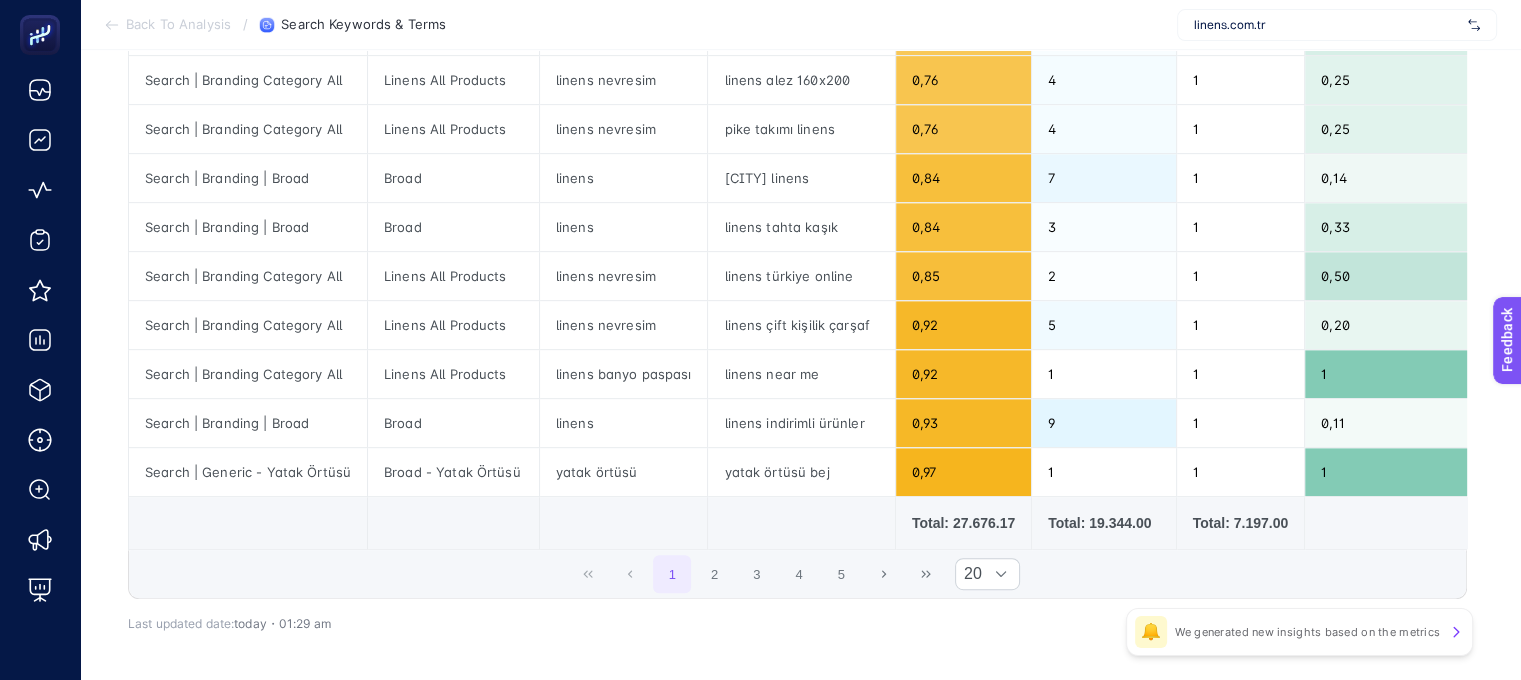 scroll, scrollTop: 936, scrollLeft: 0, axis: vertical 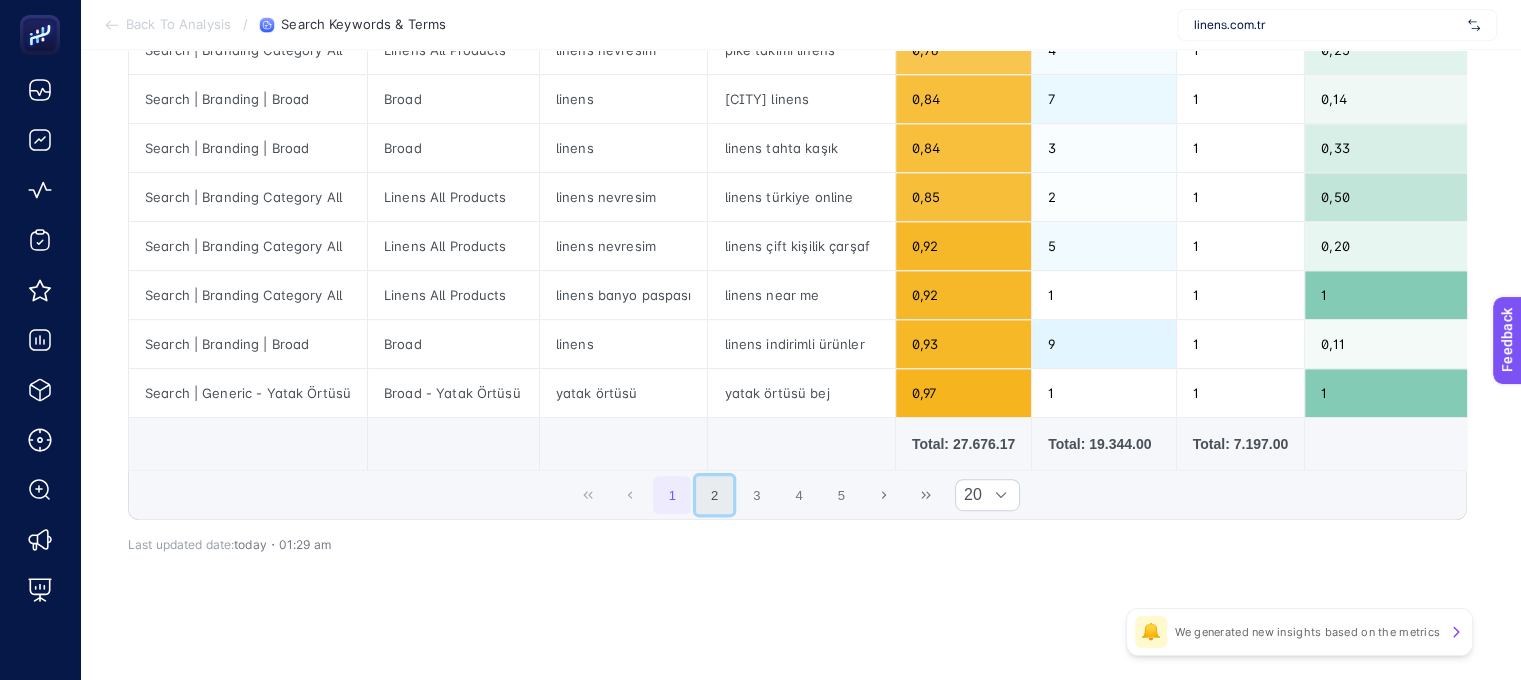 click on "2" 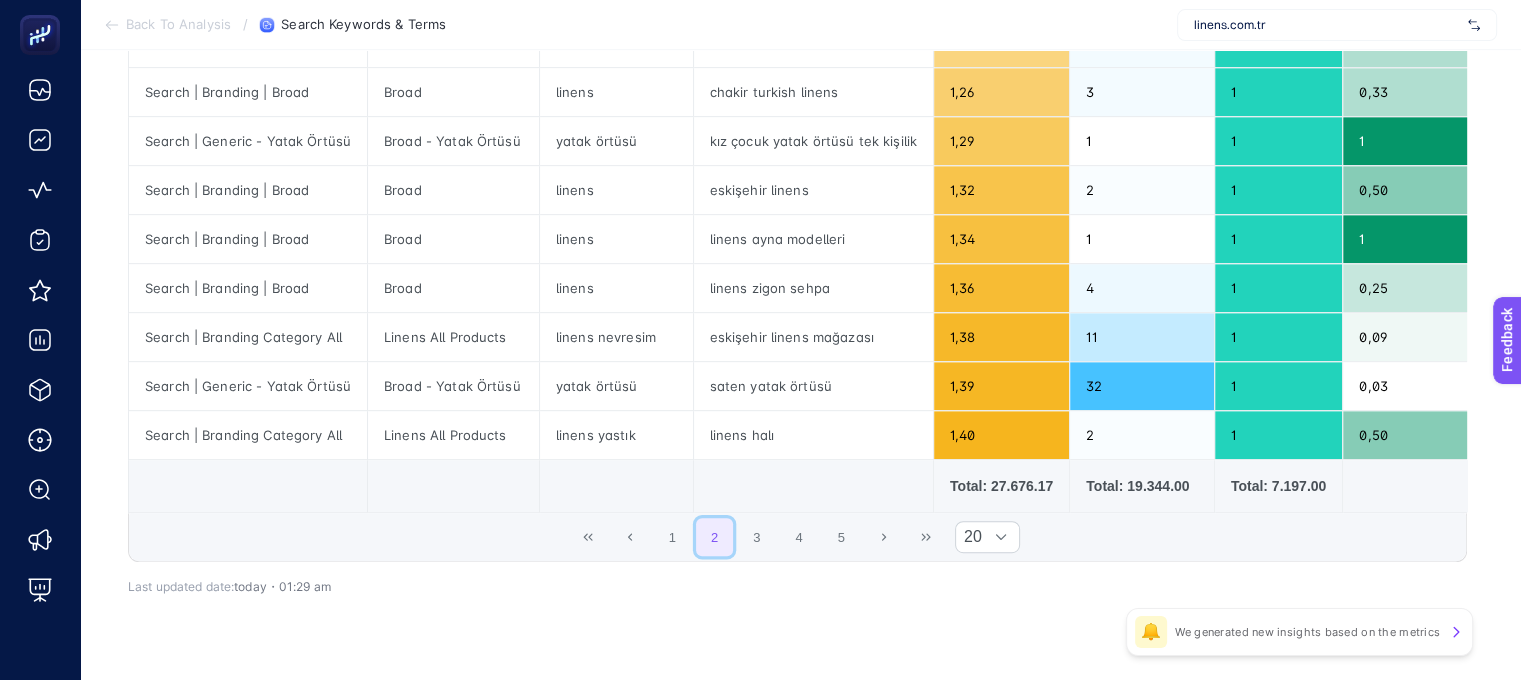 scroll, scrollTop: 836, scrollLeft: 0, axis: vertical 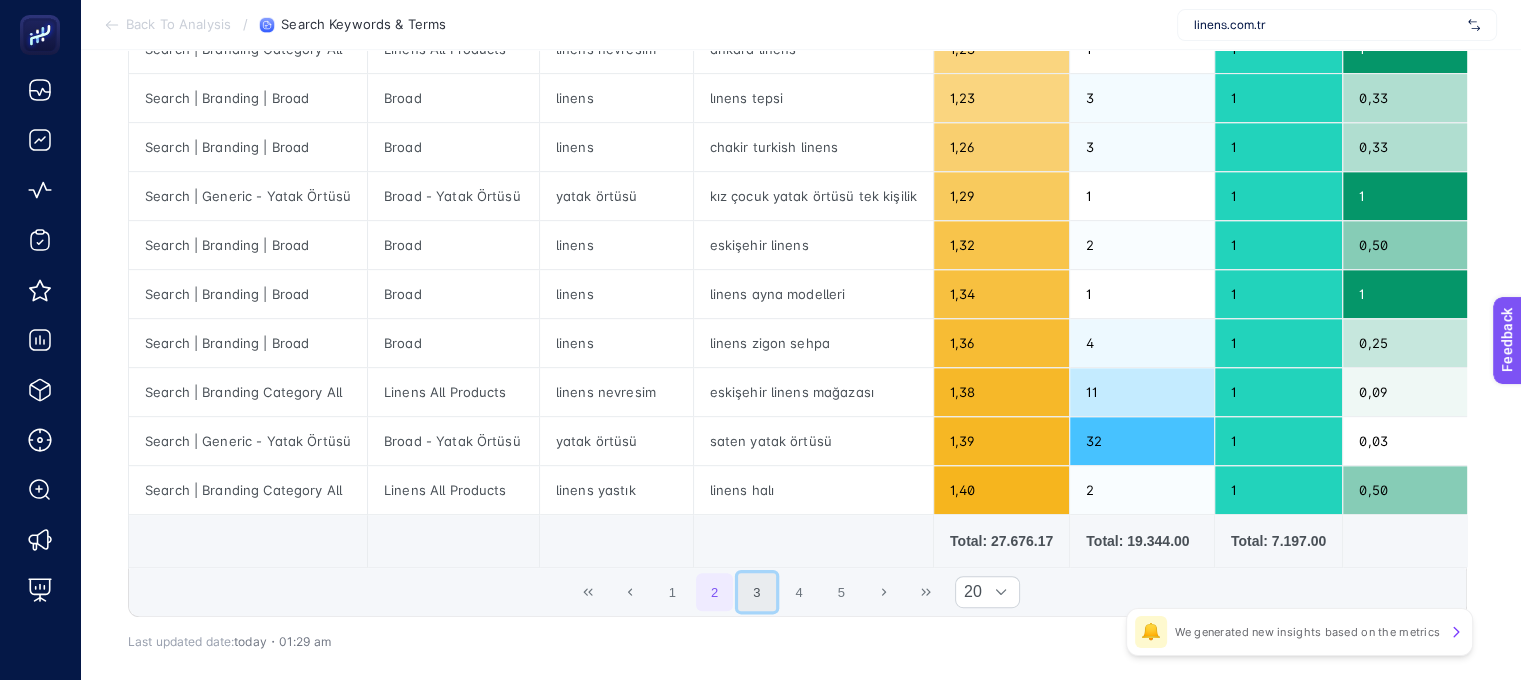 click on "3" 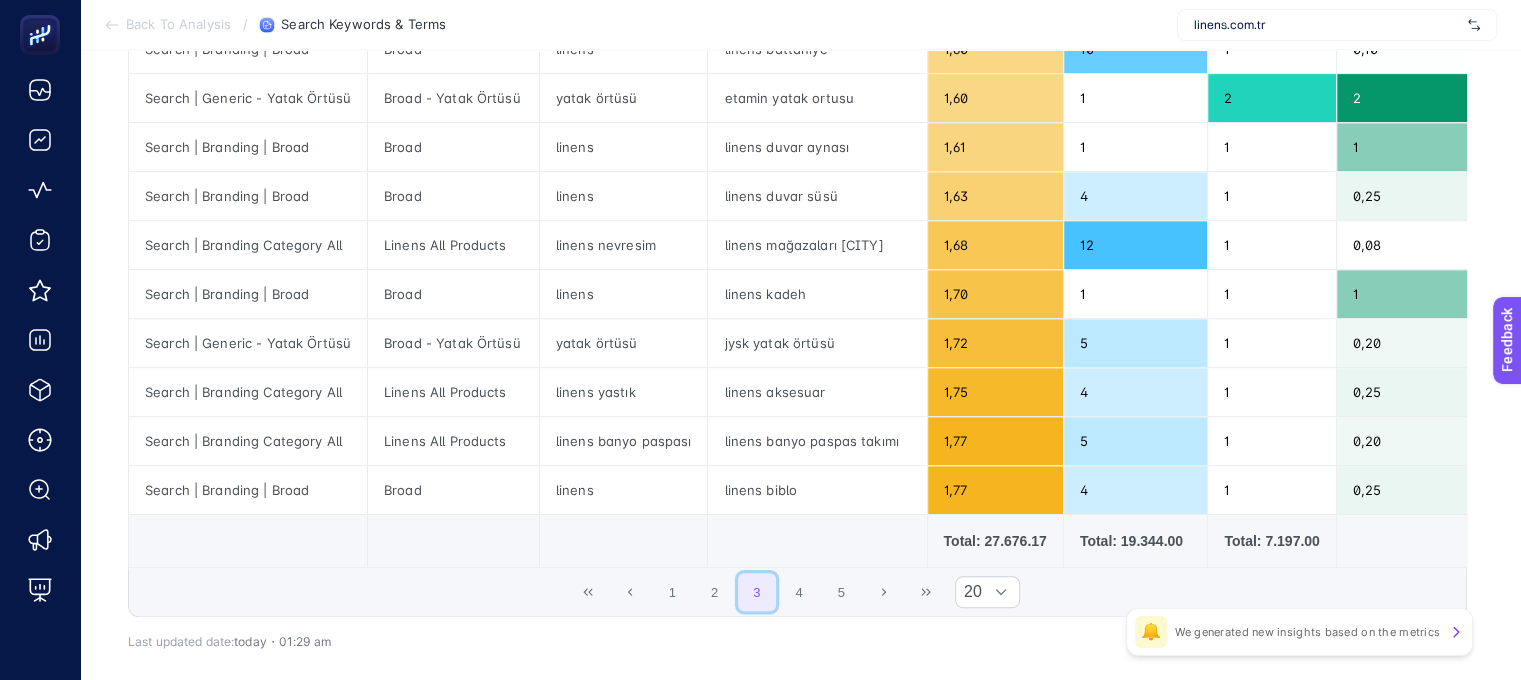 click on "3" 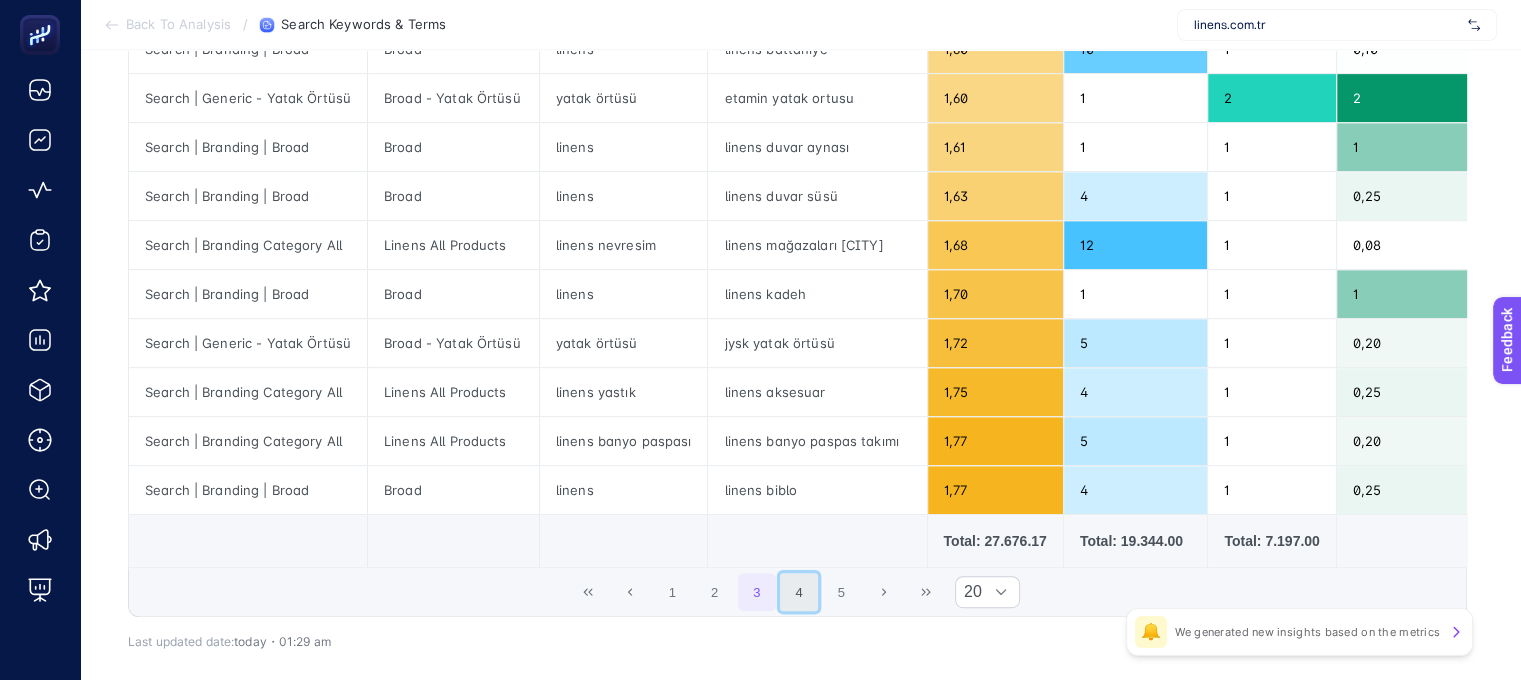 click on "4" 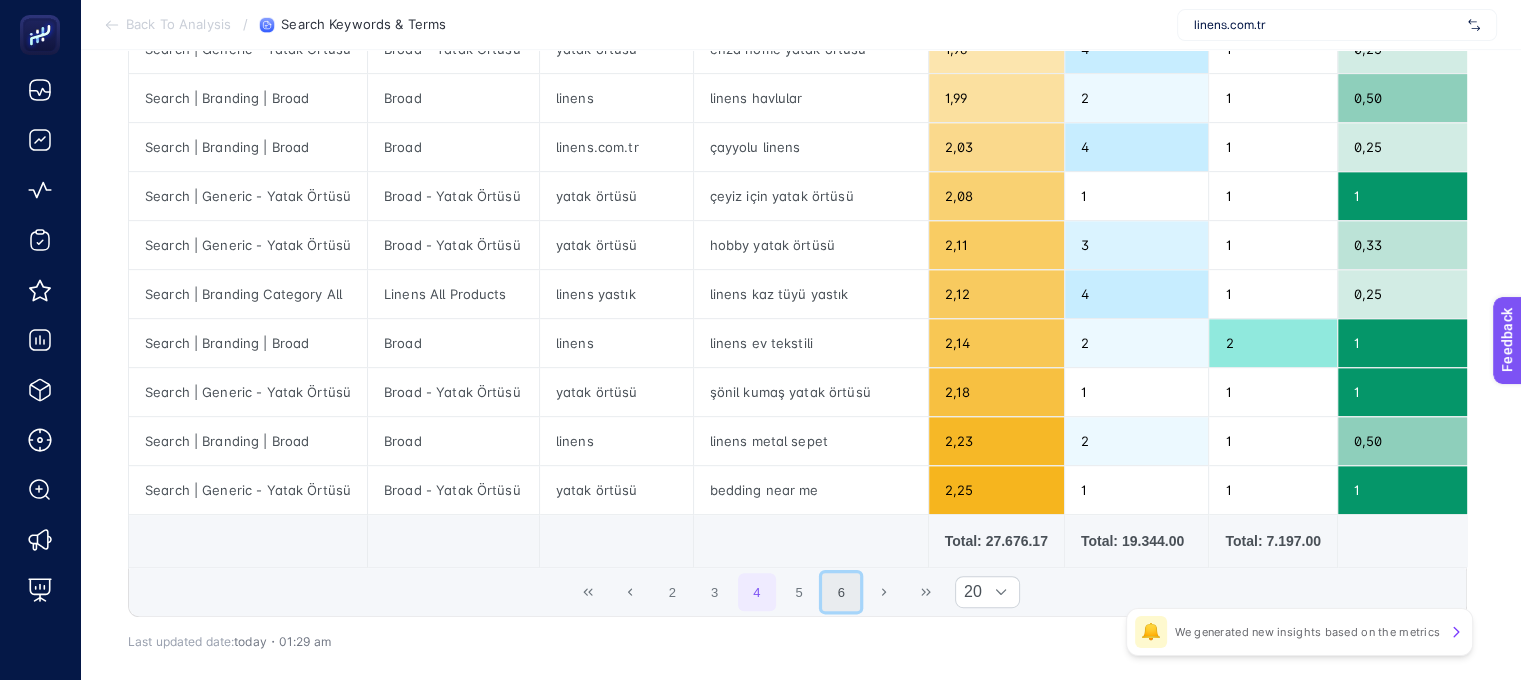 click on "6" 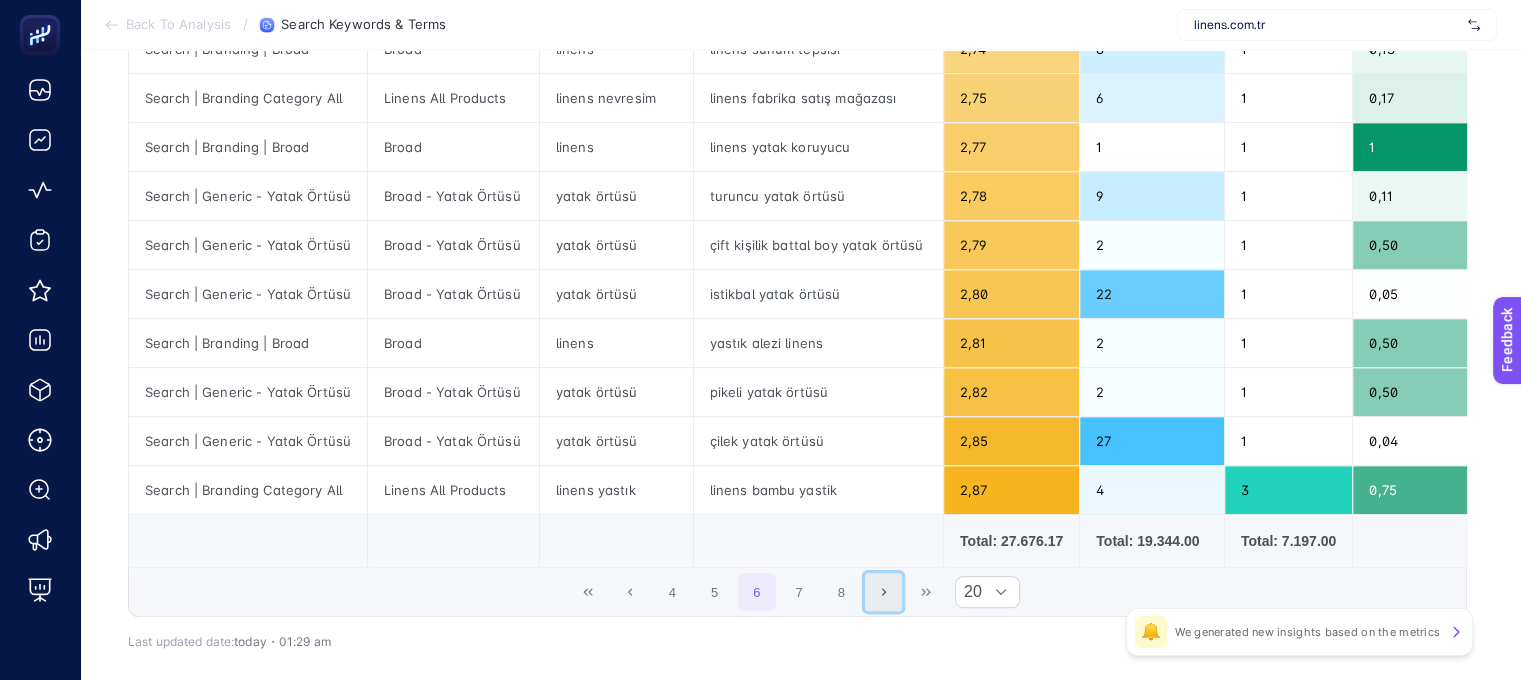 click 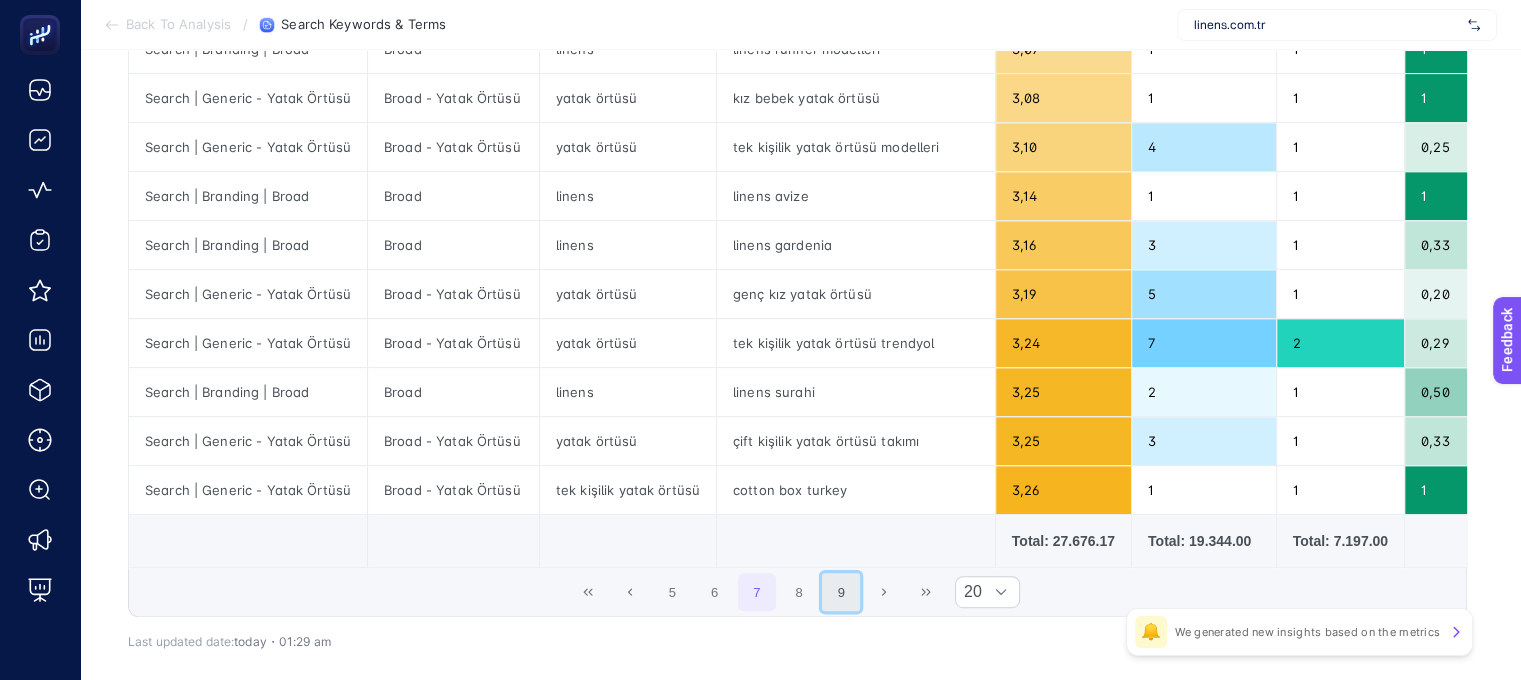 click on "9" 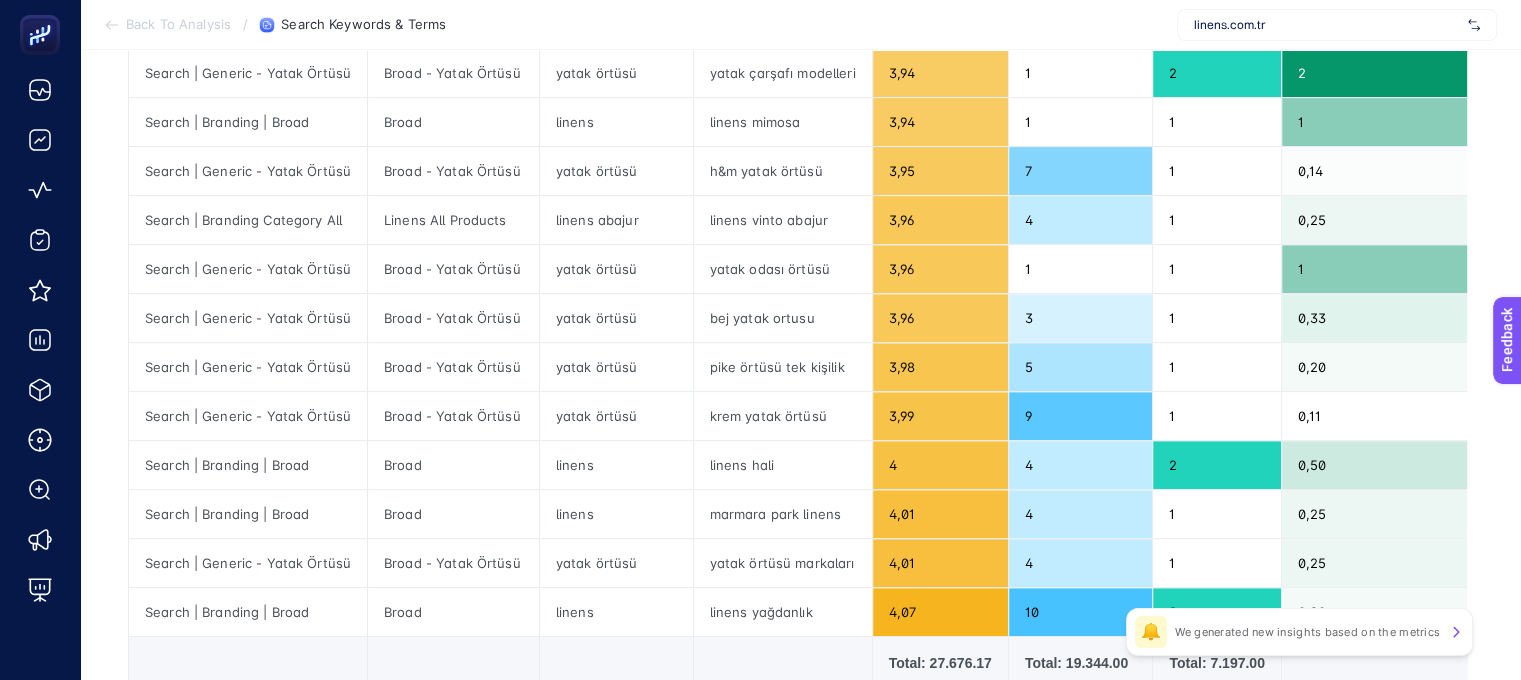 scroll, scrollTop: 836, scrollLeft: 0, axis: vertical 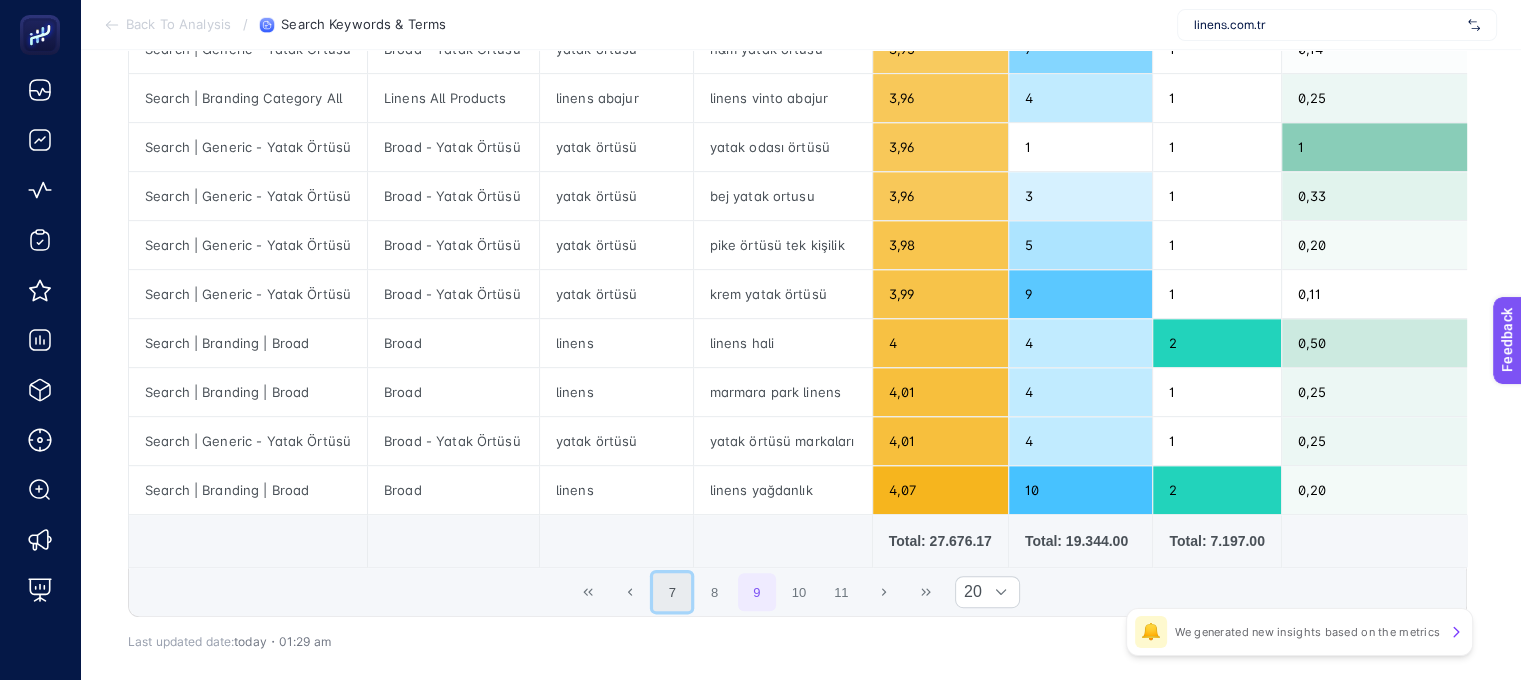 click on "7" 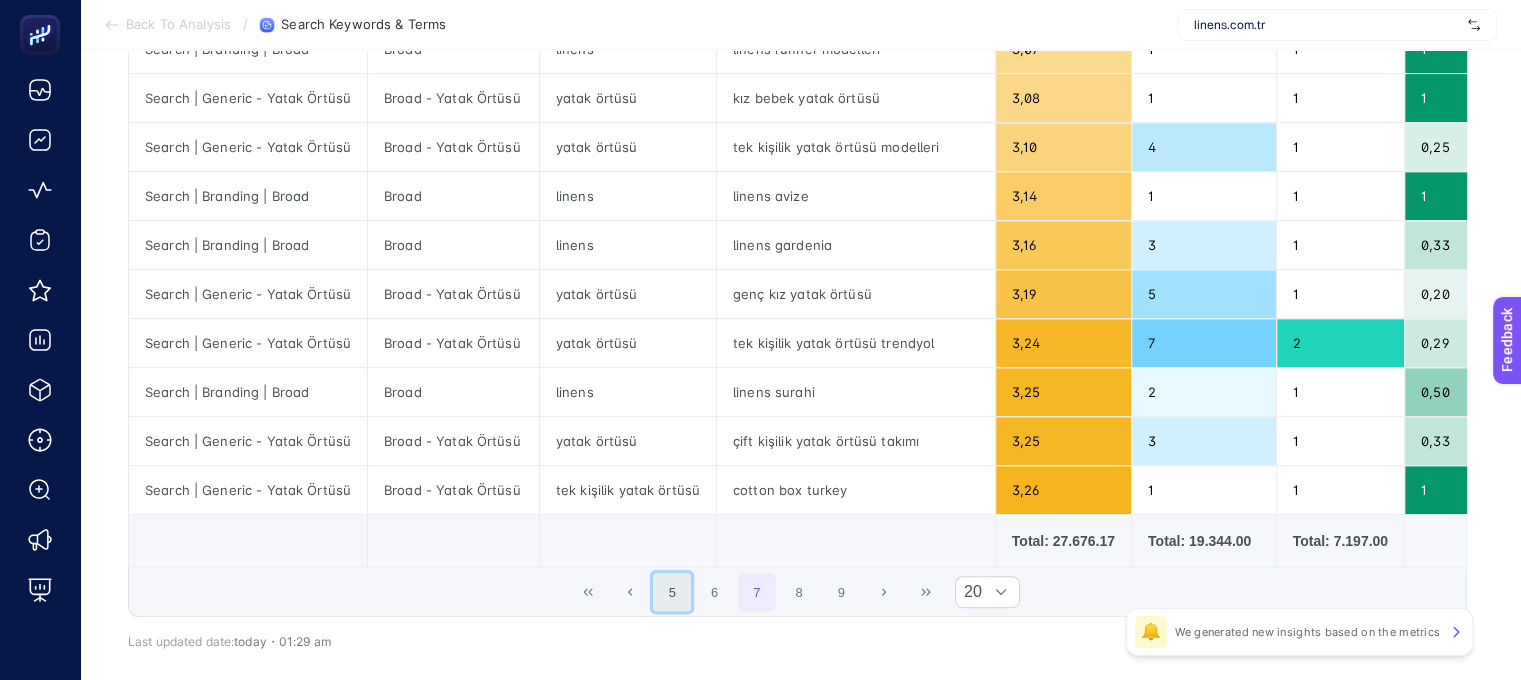 click on "5" 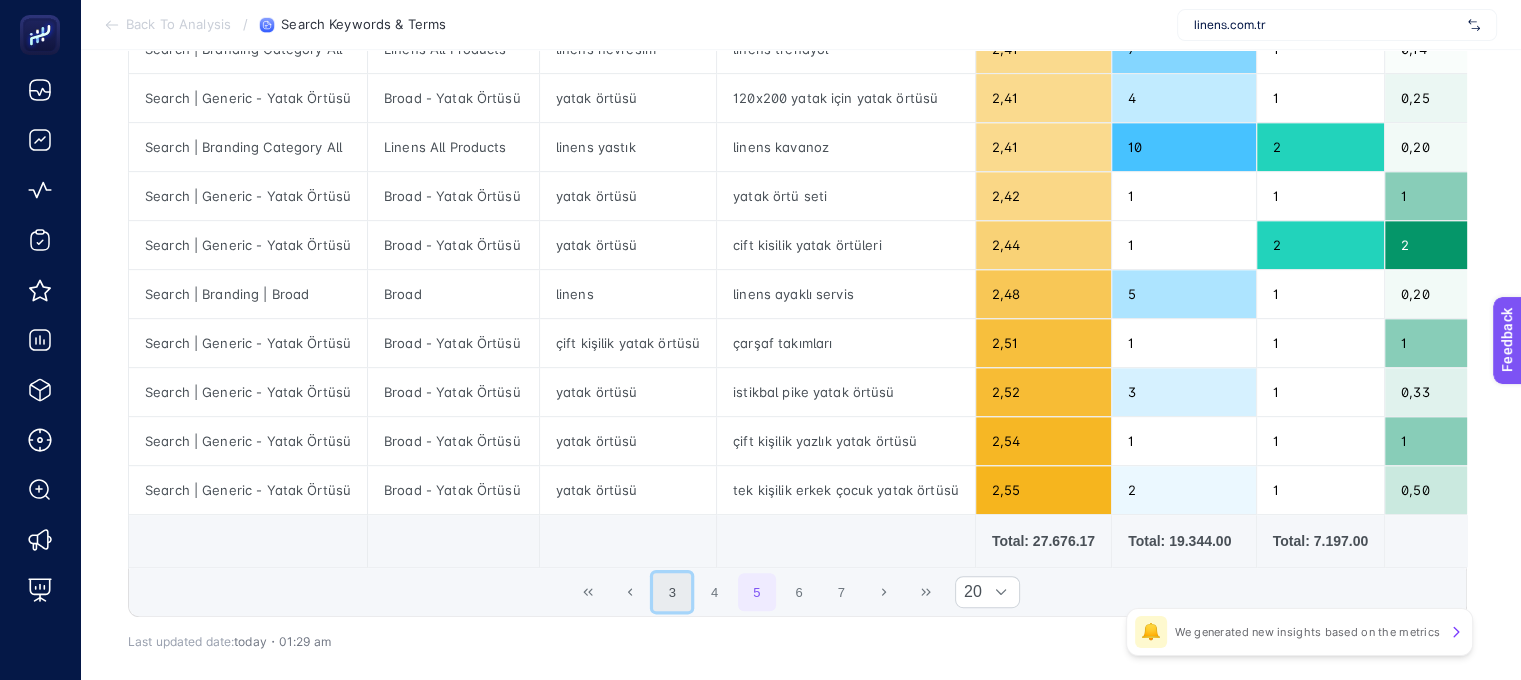 click on "3" 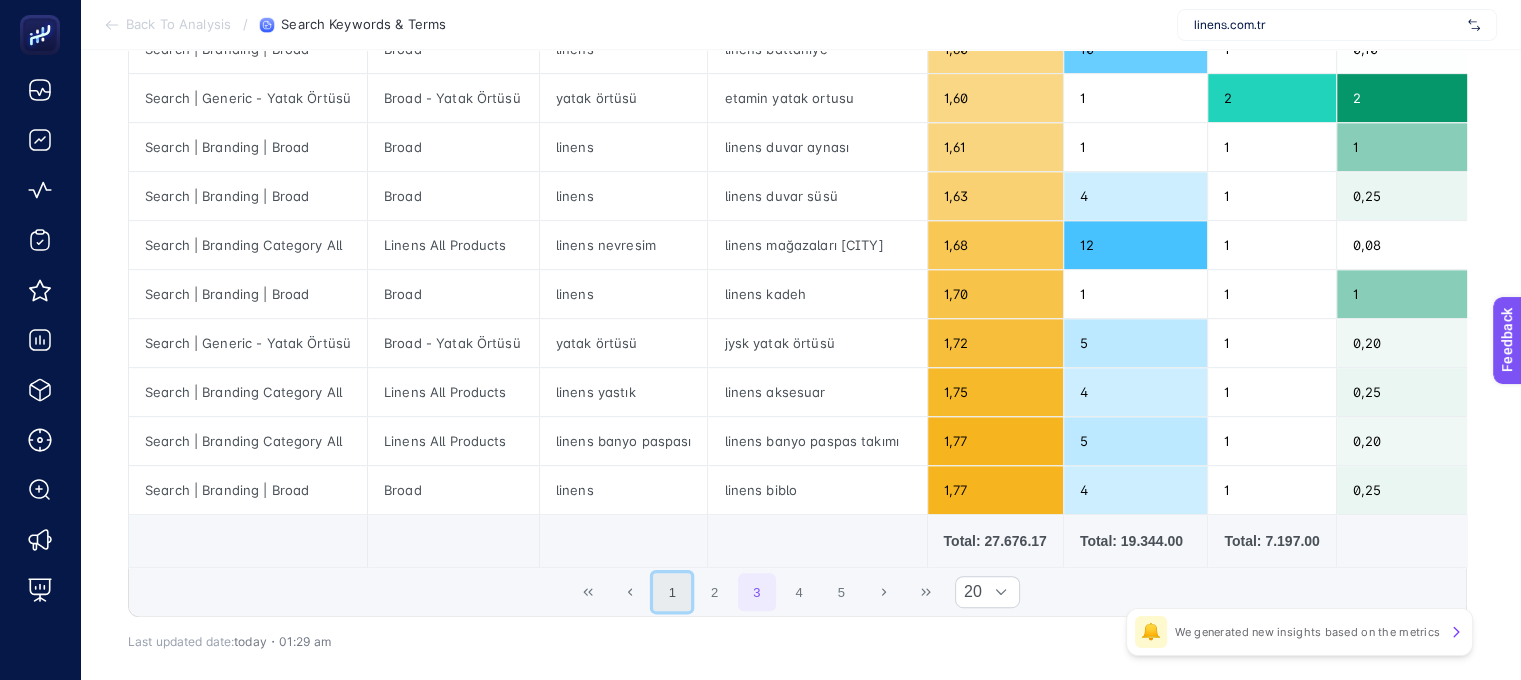 click on "1" 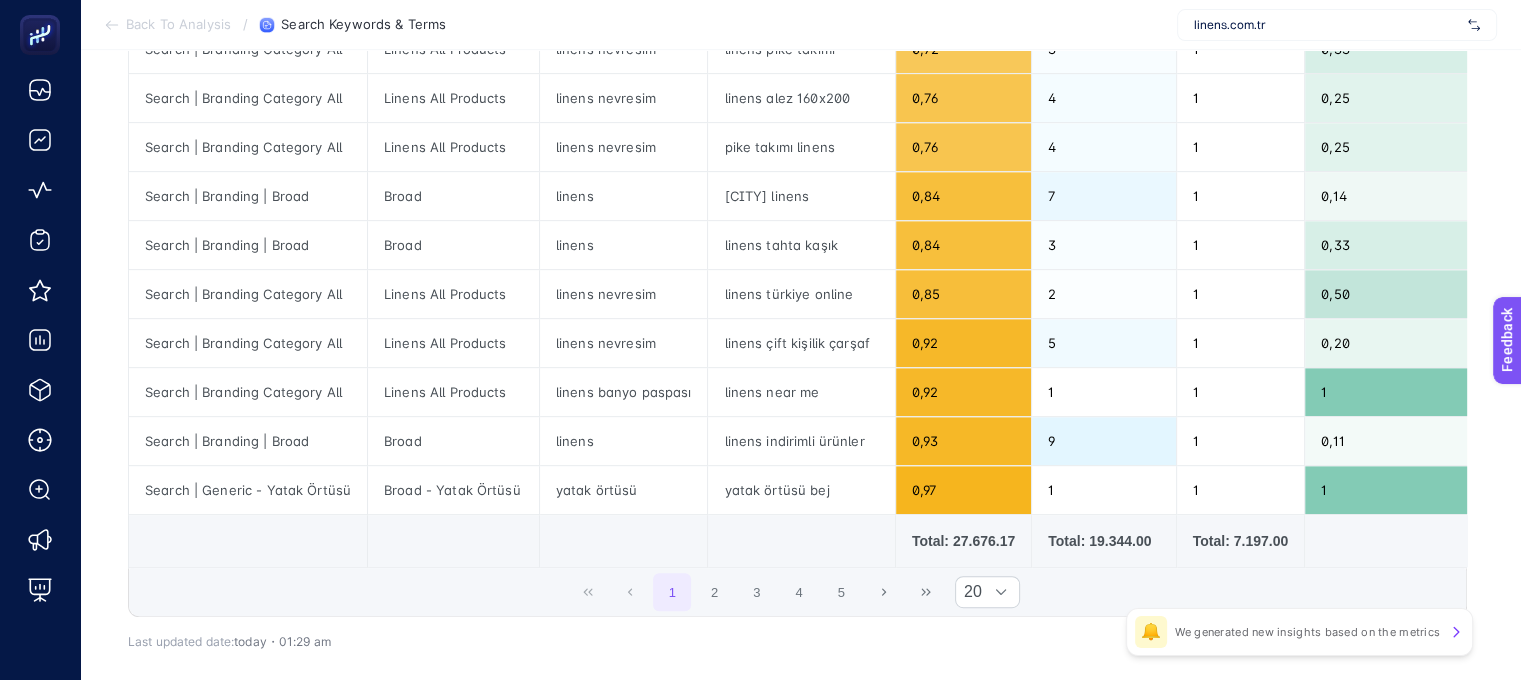 click on "linens linem 0,02 1 2 2 0,01 0 0 0 0 Search | Generic - Yatak Örtüsü Broad - Yatak Örtüsü yatak örtüsü yatak örtüsü nasıl serilir 0,06 53 1 0,02 0,06 0 0 0 0 Search | Branding | Broad Broad linens linens à proximité 0,18 1 1 1 0,18 0 0 0 0 Search | Branding | Broad Broad linens linens com te 0,35 2 1 0,50 0,35 0 0 0 0 Search | Branding Category All Linens All Products linens nevresim linens [CITY] 0,36 8 1 0,13 0,36 0 0 0 0 Search | Branding | Broad Broad linens linens shop 0,40 2 1 0,50" 